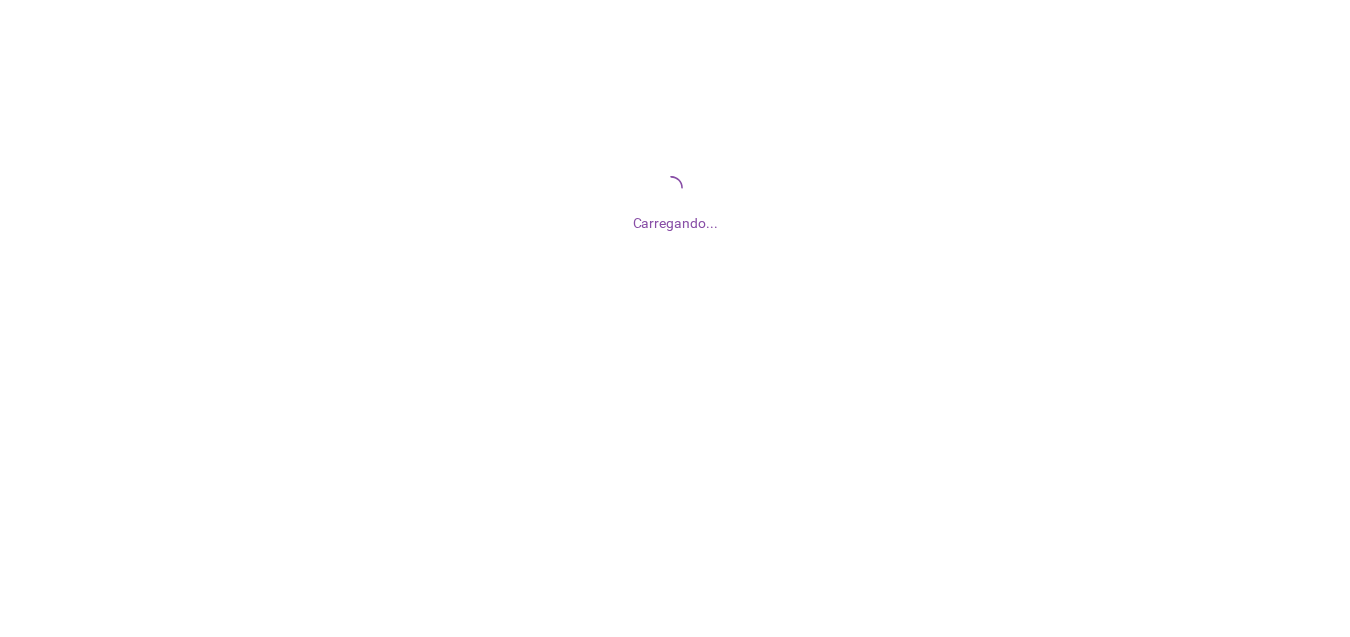 scroll, scrollTop: 0, scrollLeft: 0, axis: both 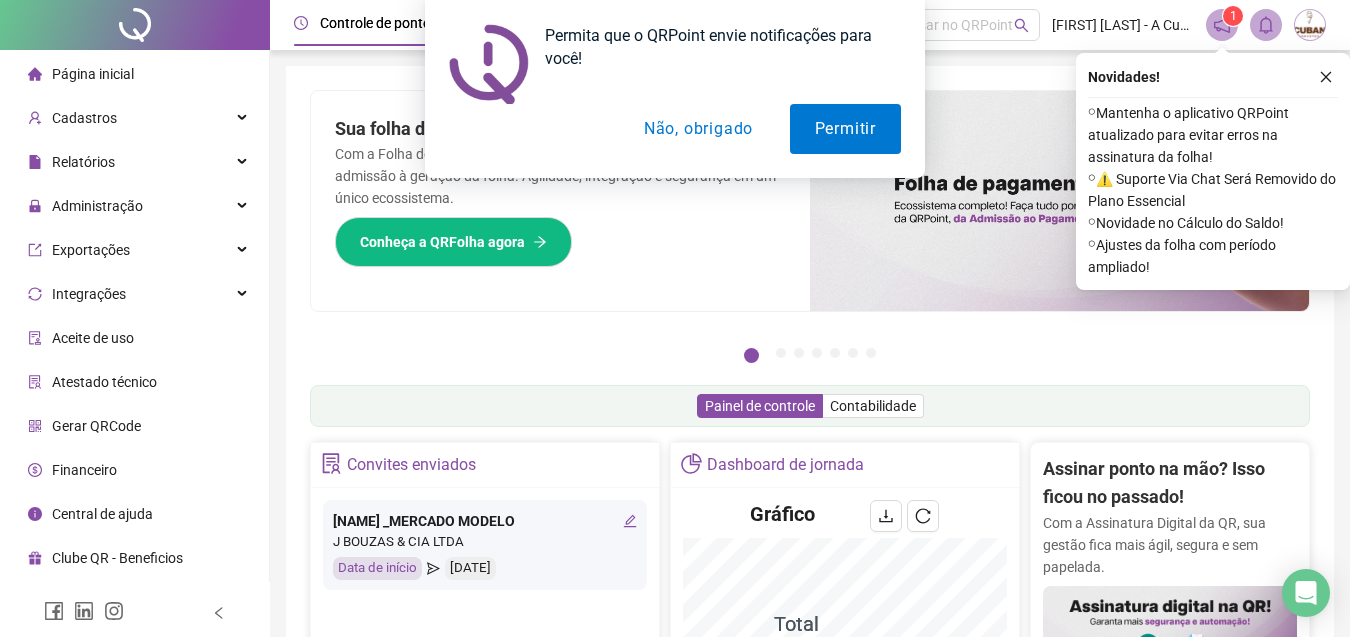 click on "Não, obrigado" at bounding box center (698, 129) 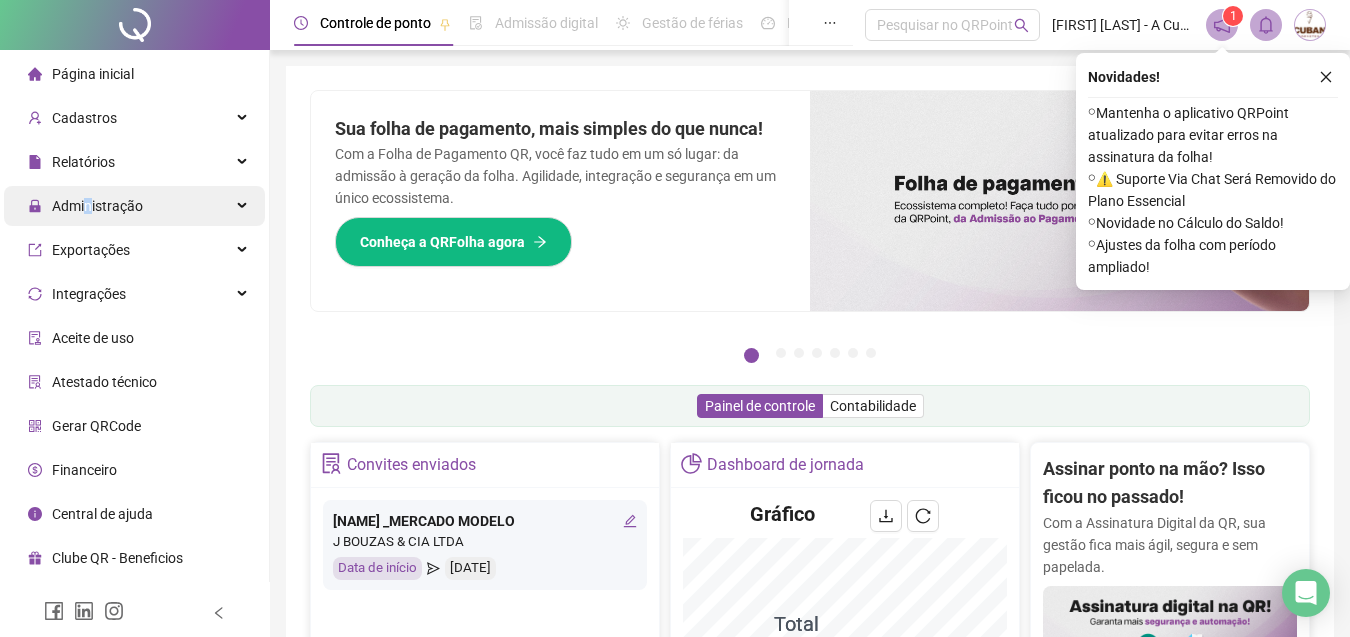 click on "Administração" at bounding box center [97, 206] 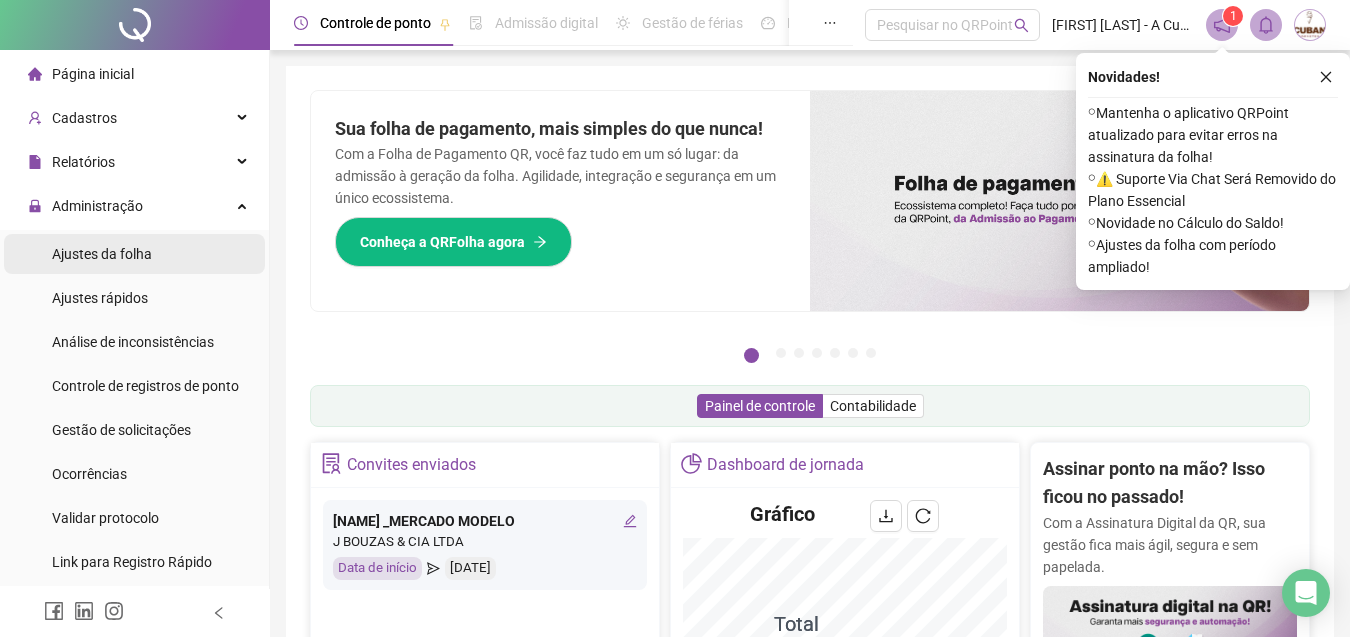 click on "Ajustes da folha" at bounding box center (102, 254) 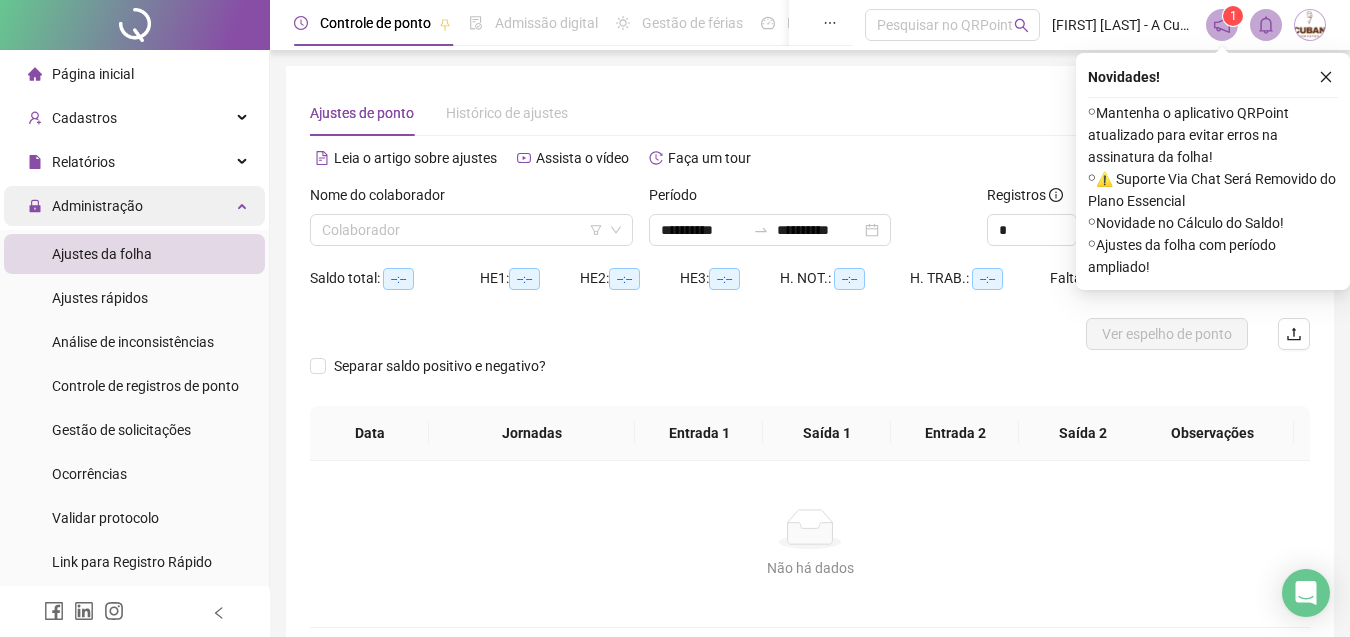 click on "Administração" at bounding box center (85, 206) 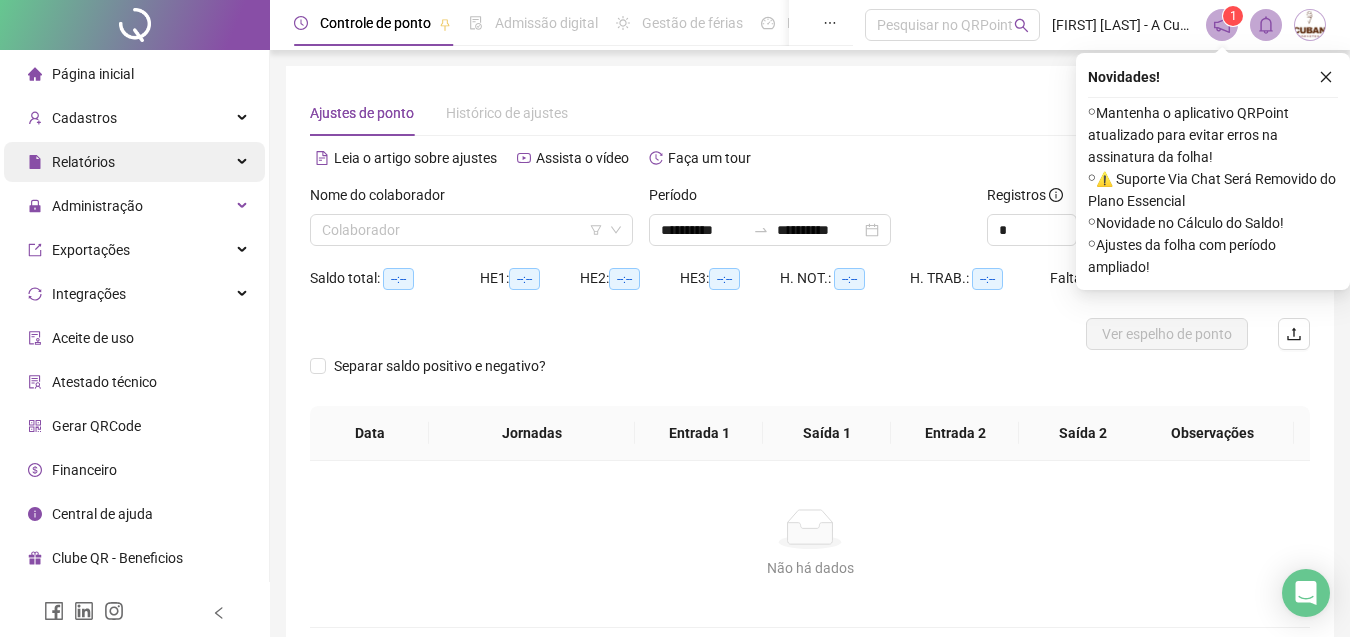 click on "Relatórios" at bounding box center (83, 162) 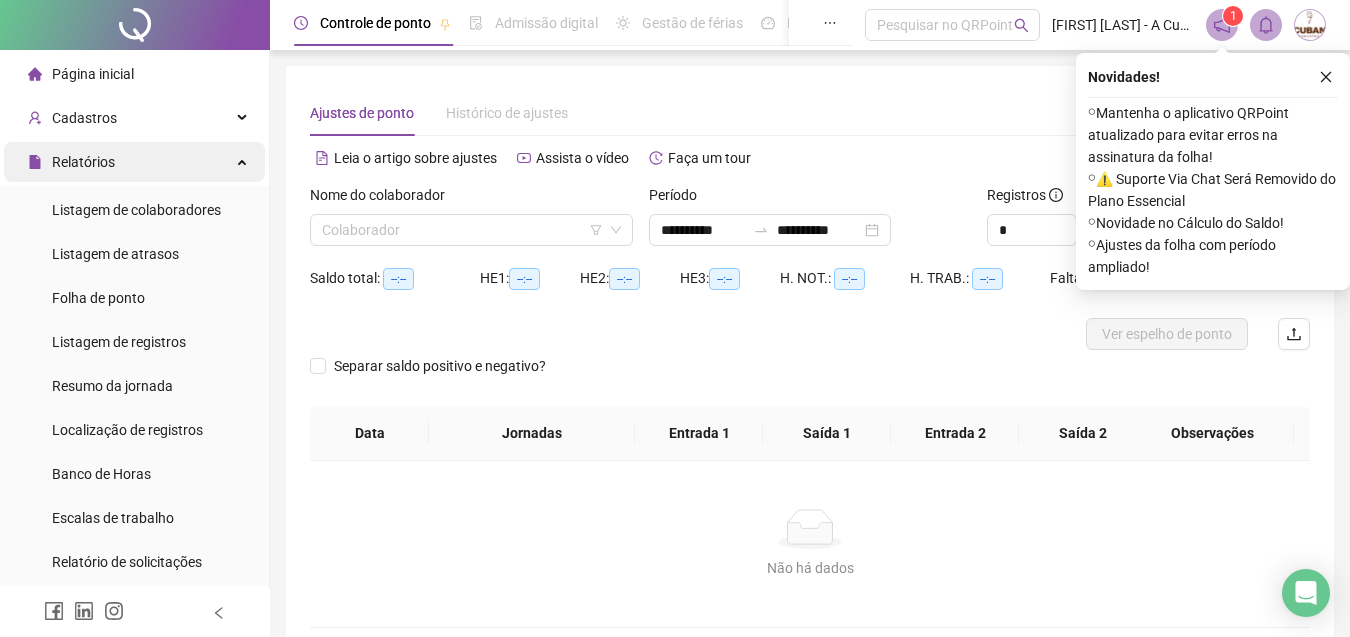 click on "Relatórios" at bounding box center (83, 162) 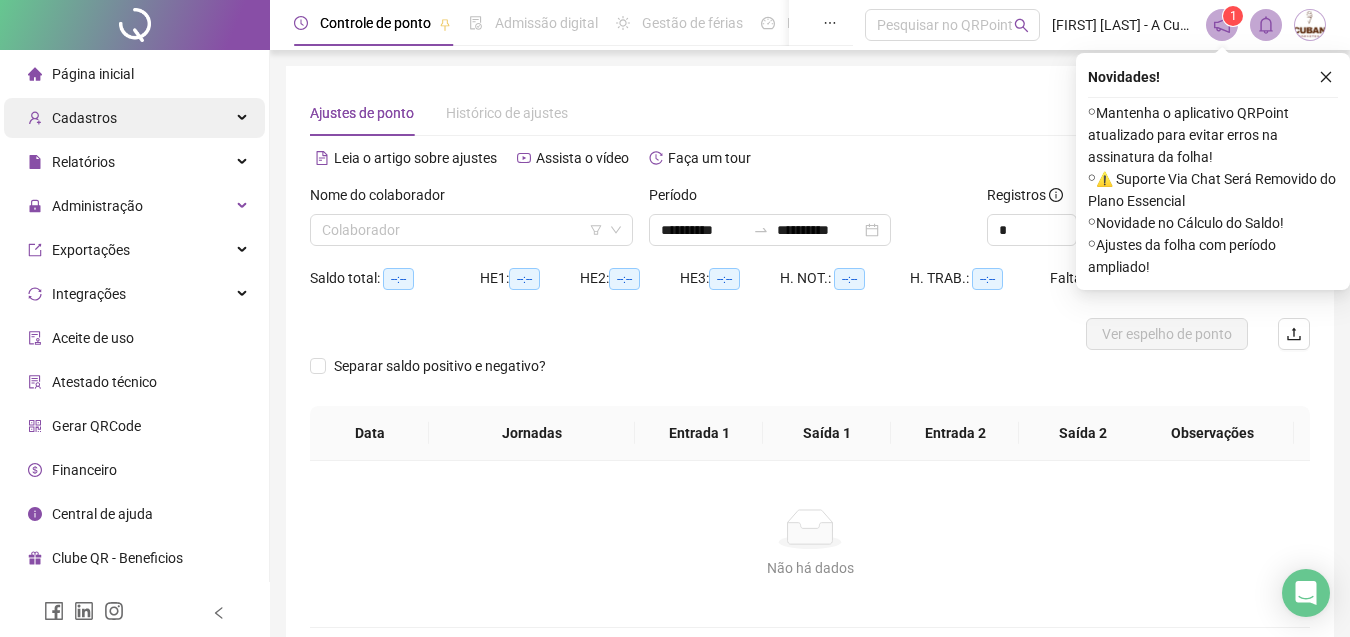 click on "Cadastros" at bounding box center (134, 118) 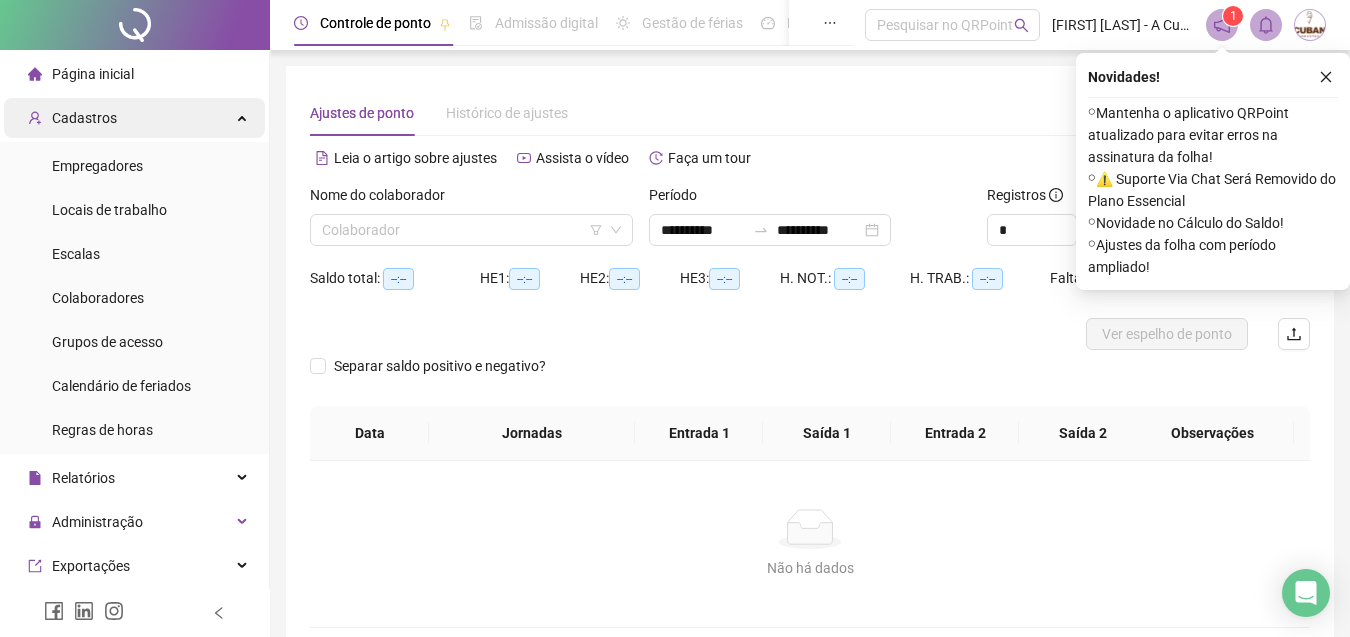 click on "Cadastros" at bounding box center [134, 118] 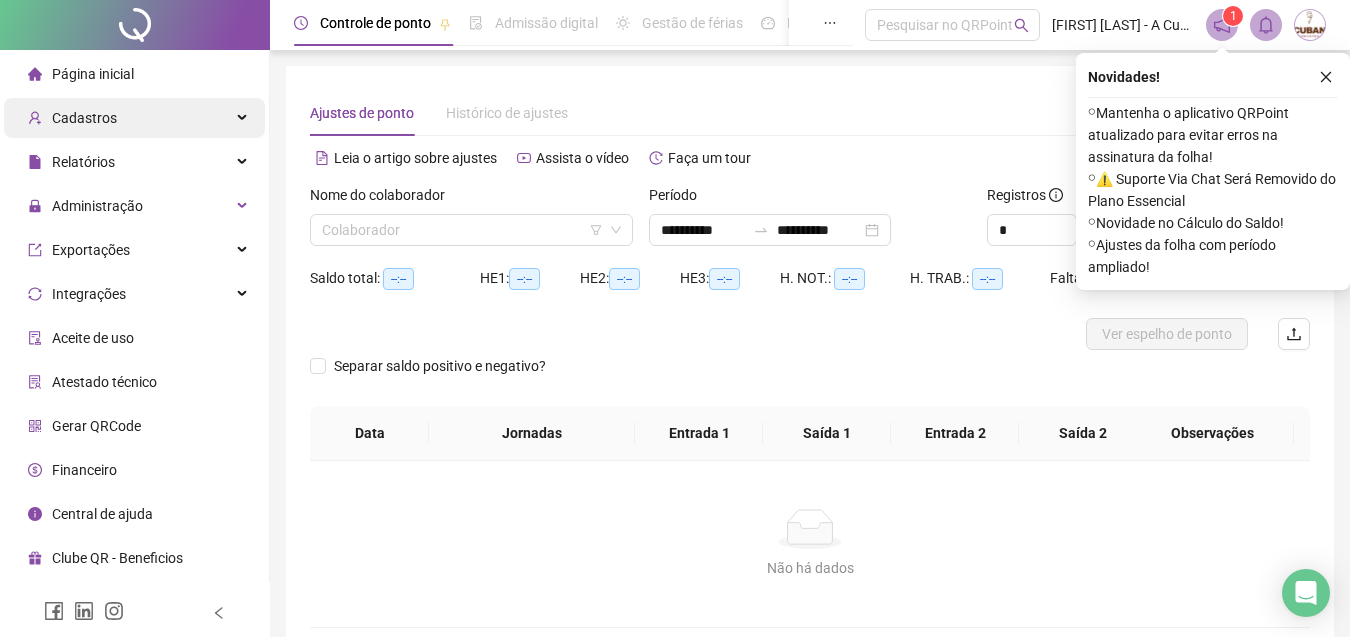 click on "Cadastros" at bounding box center (134, 118) 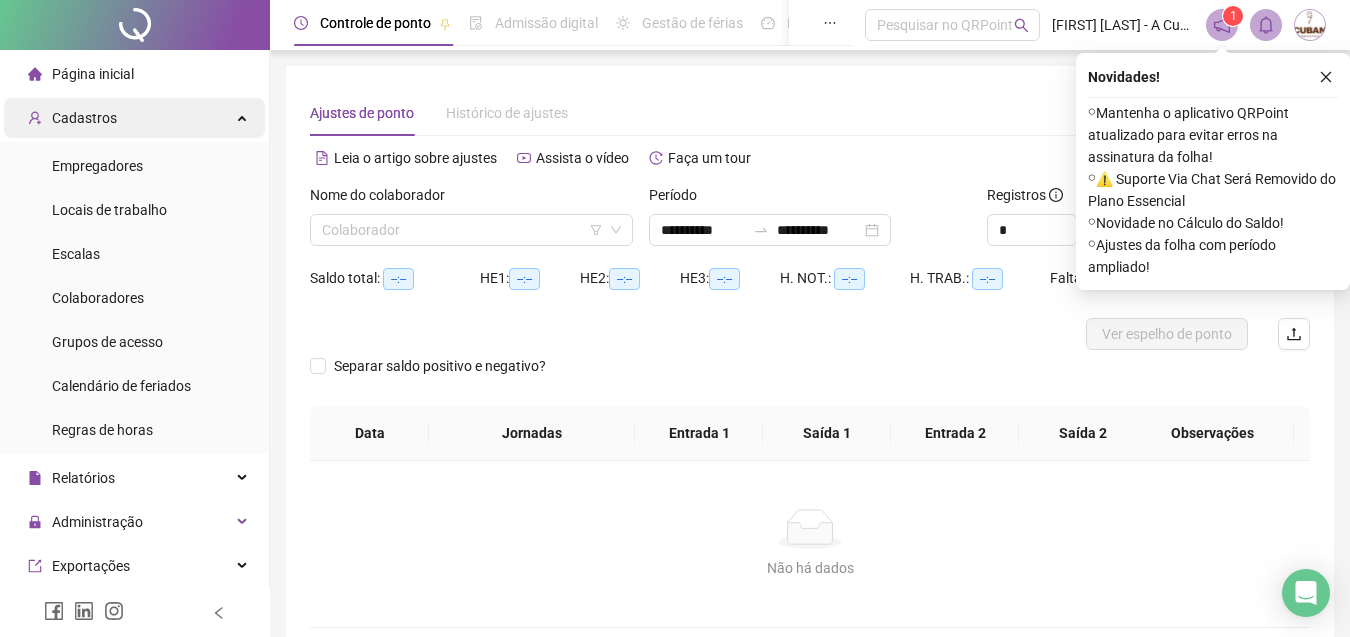 click on "Cadastros" at bounding box center (134, 118) 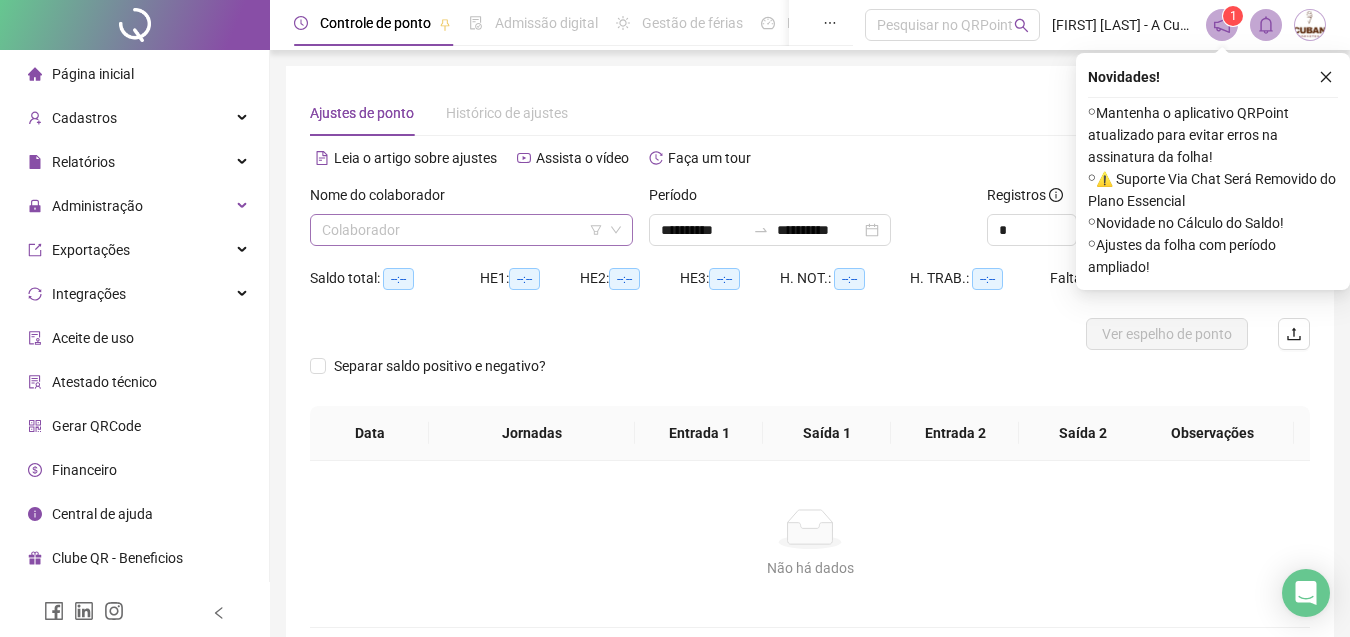 click at bounding box center [462, 230] 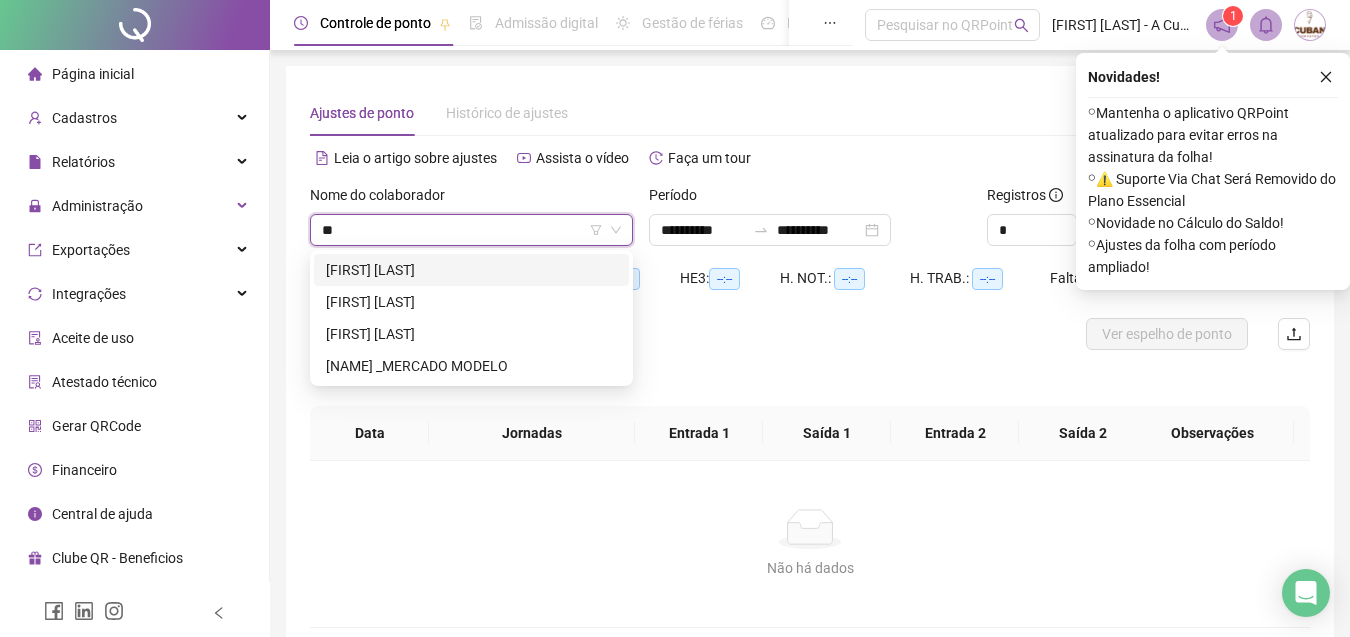 type on "***" 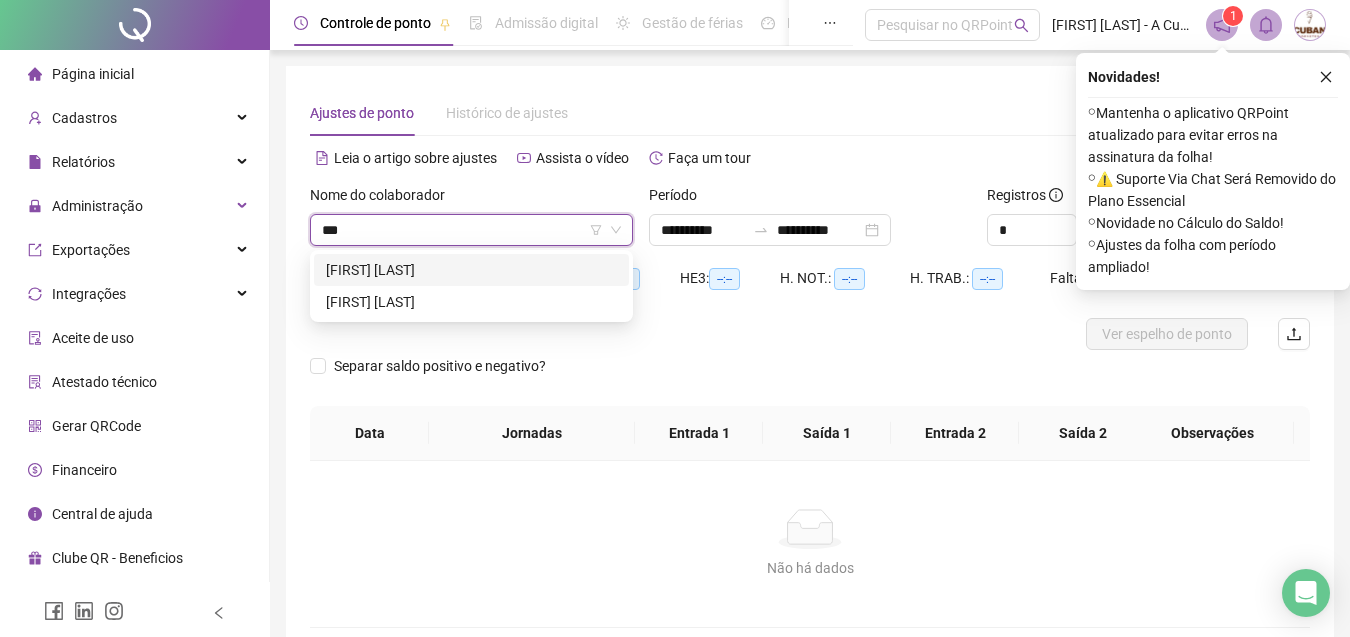 click on "[FIRST] [LAST]" at bounding box center [471, 270] 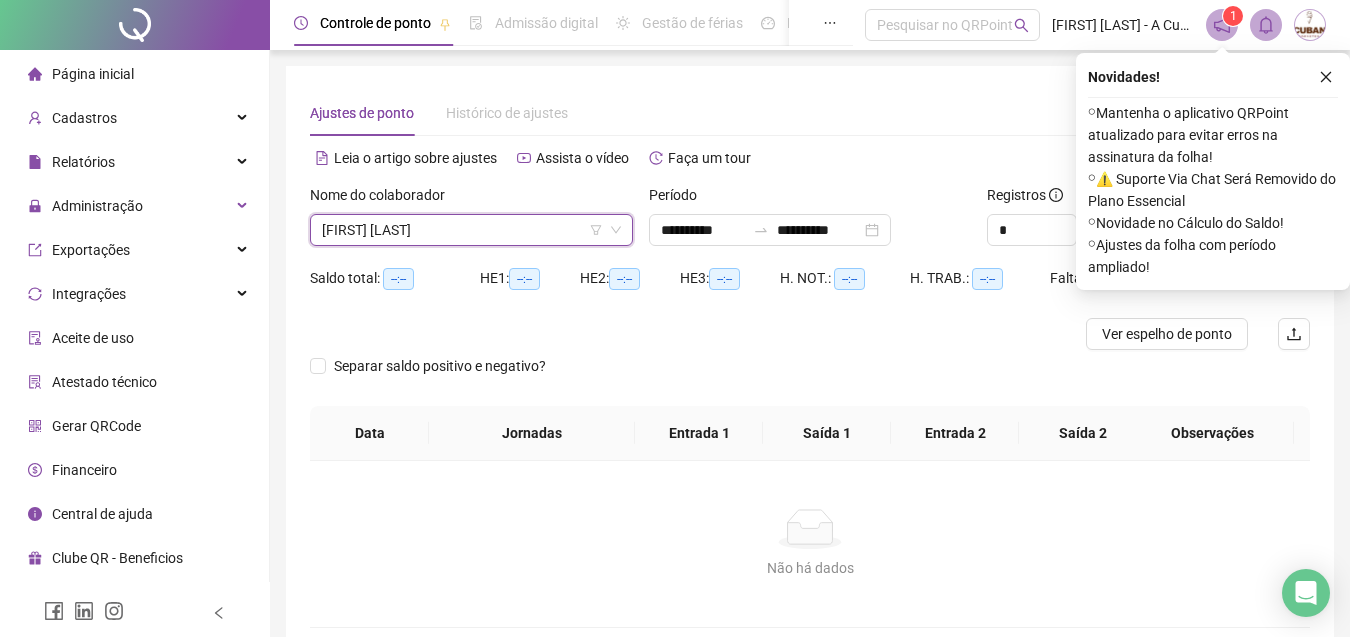 click on "[FIRST] [LAST]" at bounding box center (471, 230) 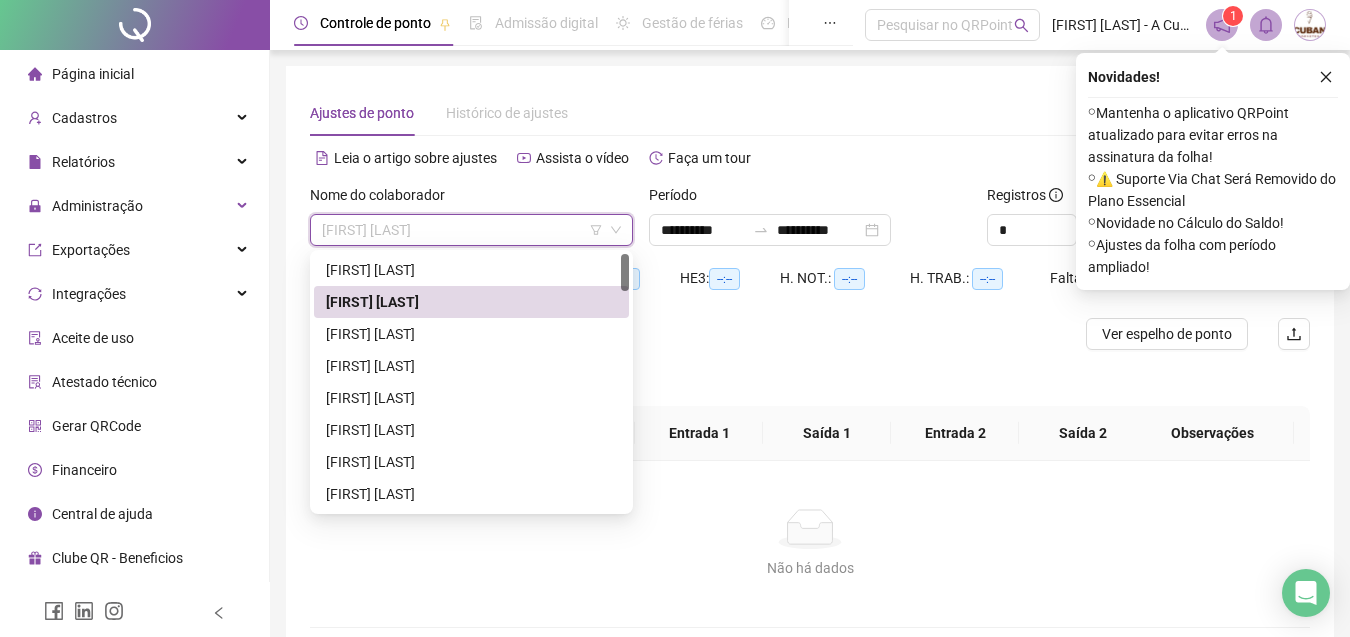 click on "[FIRST] [LAST]" at bounding box center [471, 230] 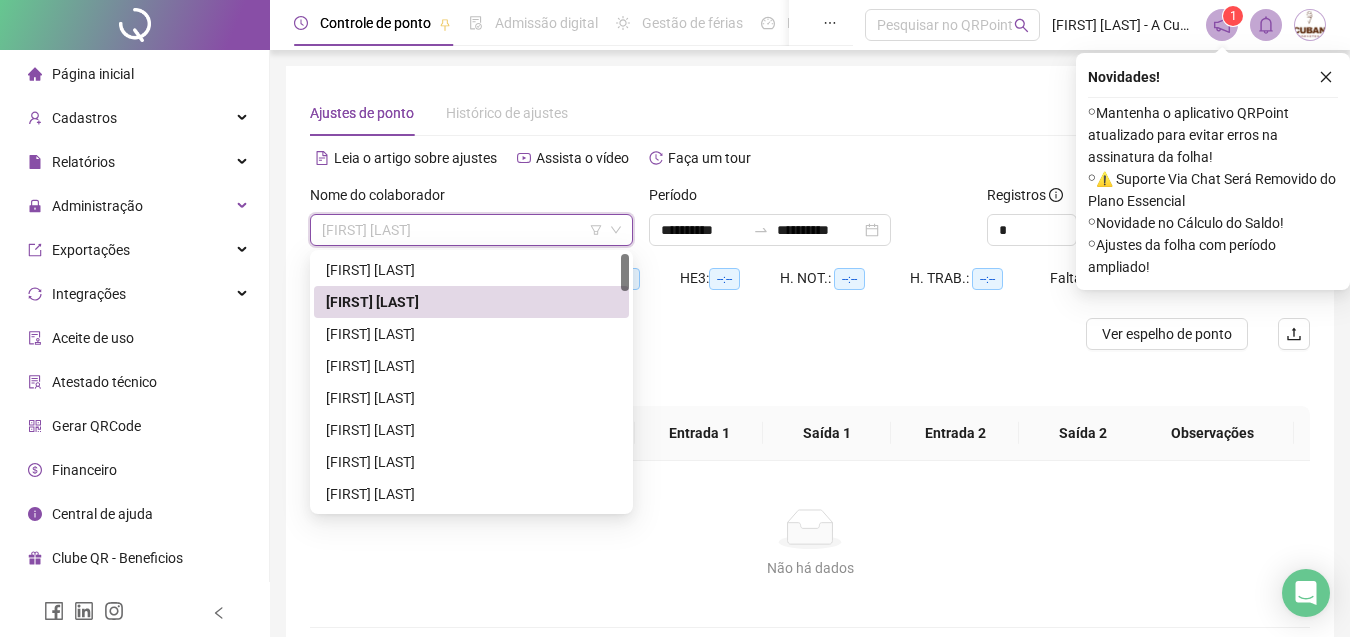 drag, startPoint x: 320, startPoint y: 229, endPoint x: 589, endPoint y: 207, distance: 269.89813 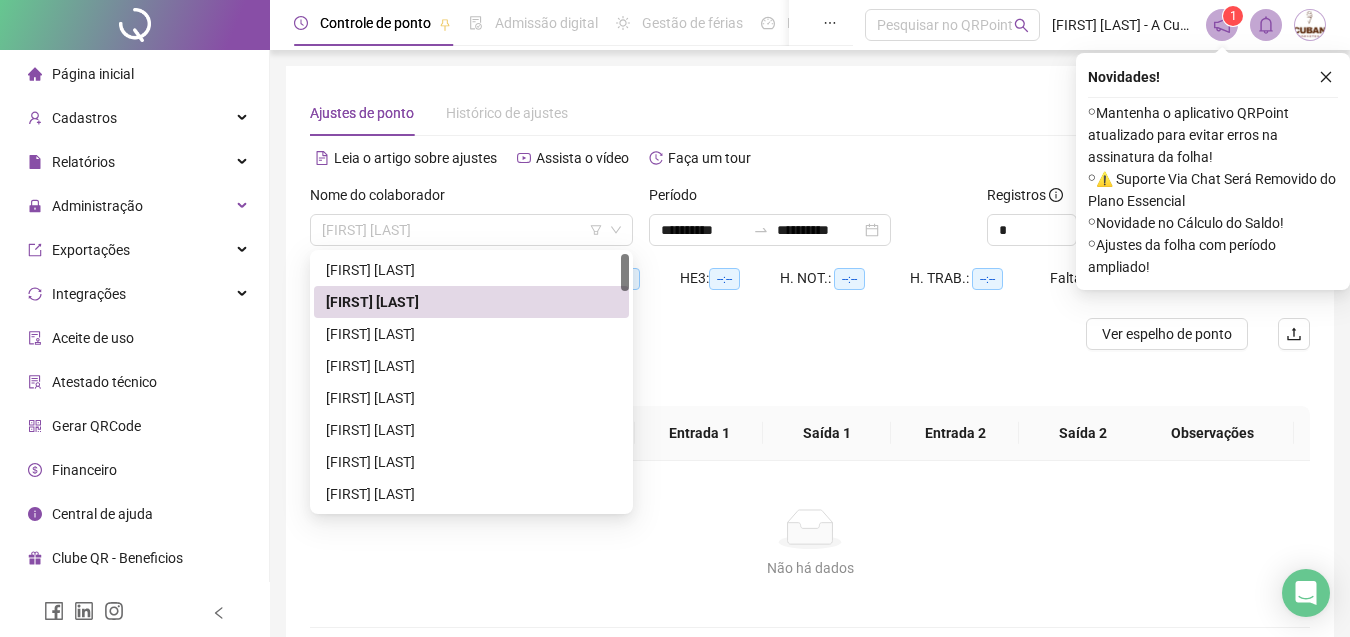 drag, startPoint x: 449, startPoint y: 230, endPoint x: 382, endPoint y: 297, distance: 94.75231 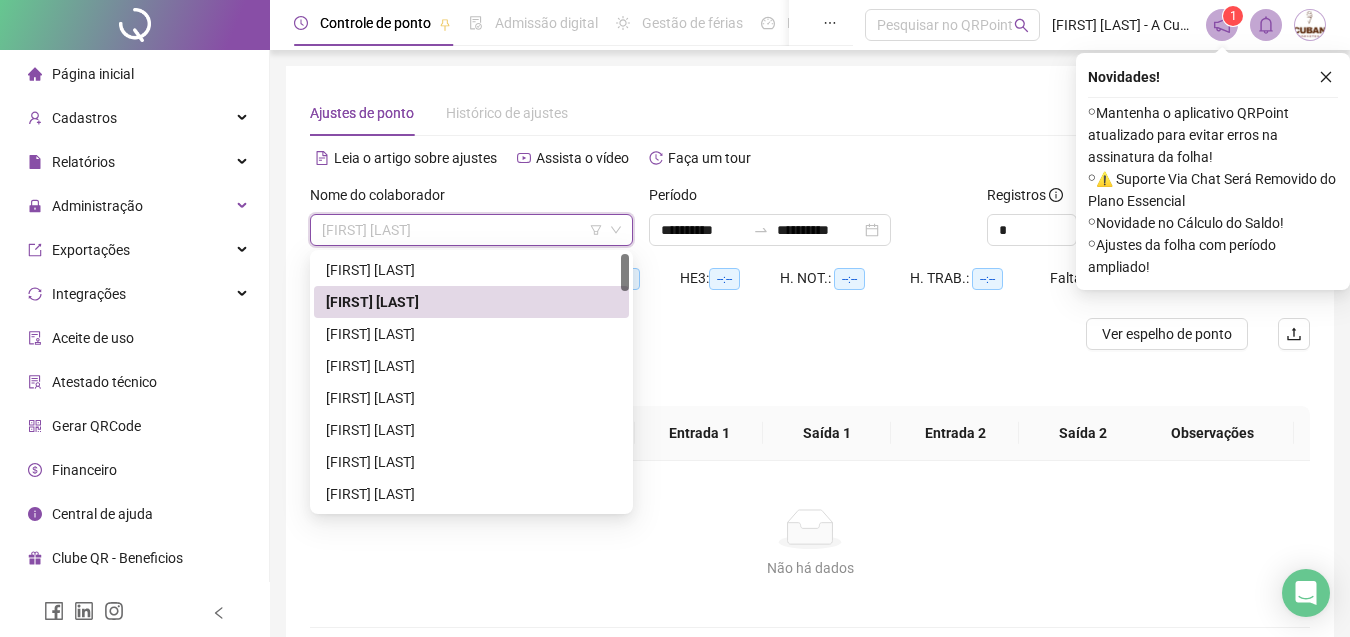 drag, startPoint x: 382, startPoint y: 297, endPoint x: 368, endPoint y: 297, distance: 14 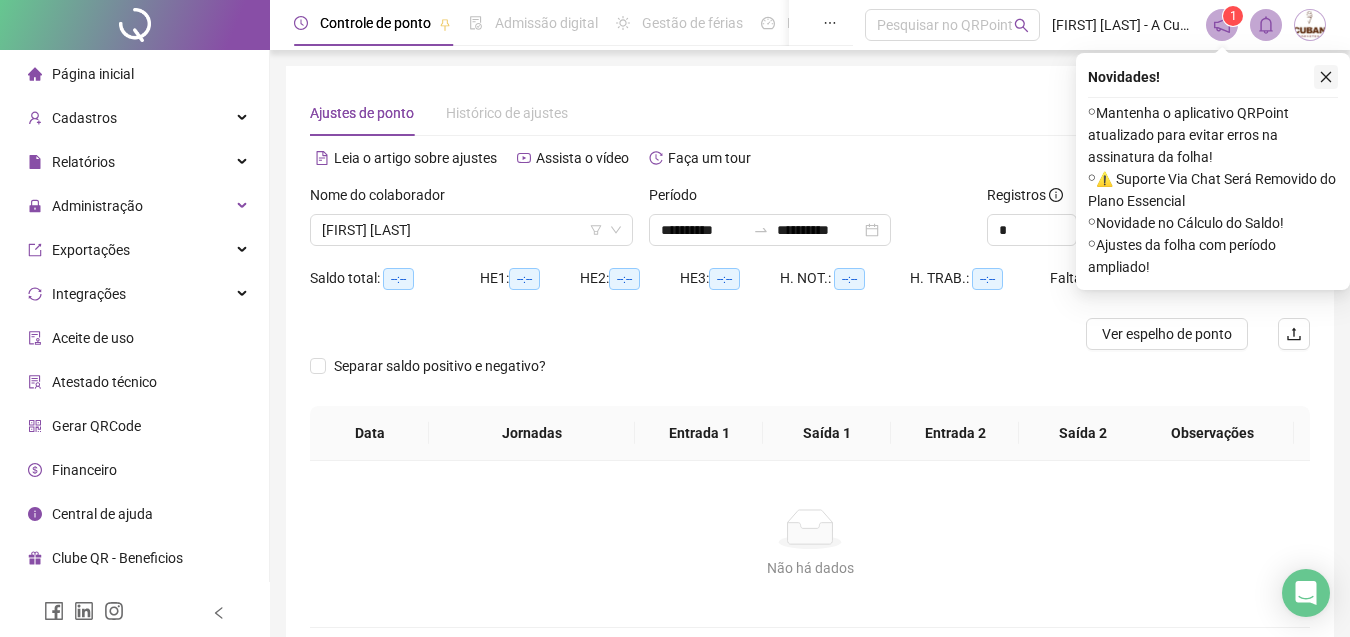 click 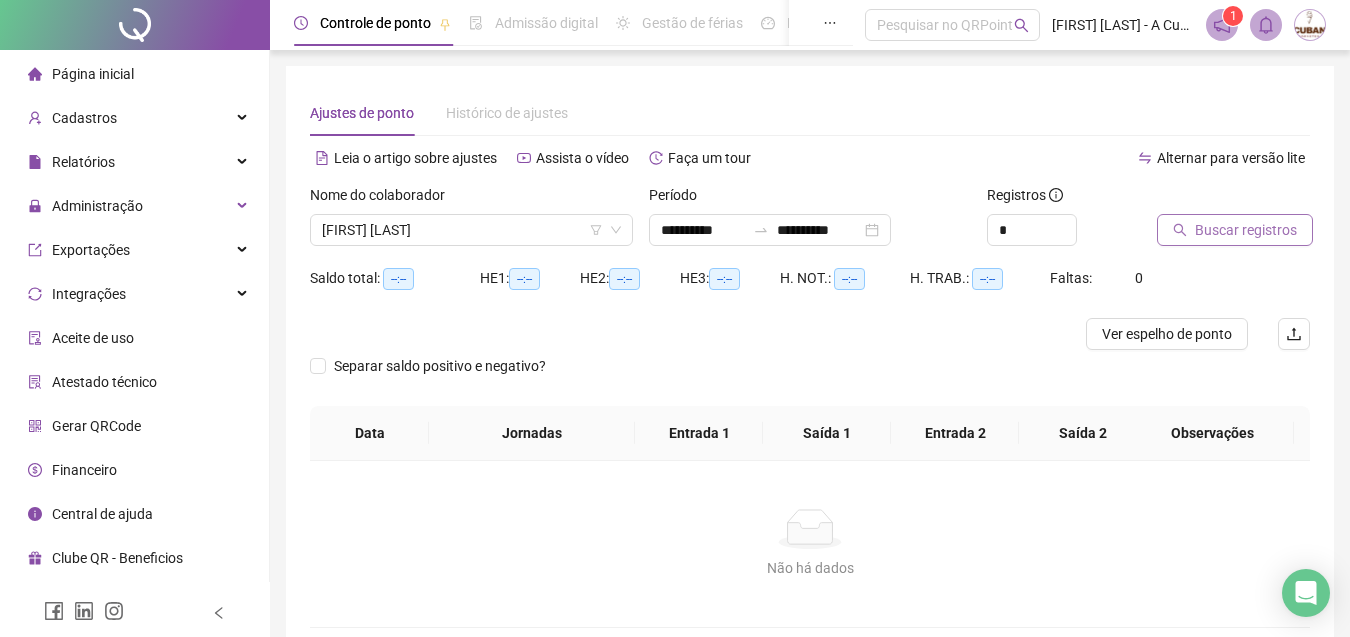 click on "Buscar registros" at bounding box center [1246, 230] 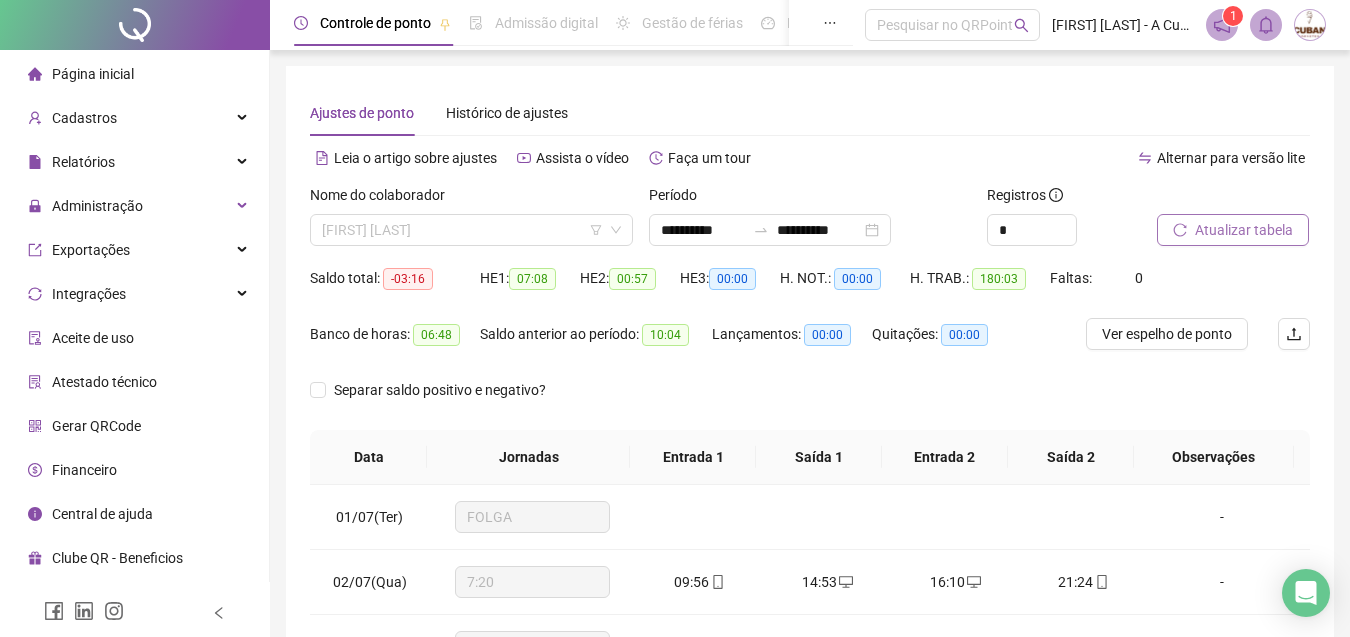 click on "[FIRST] [LAST]" at bounding box center [471, 230] 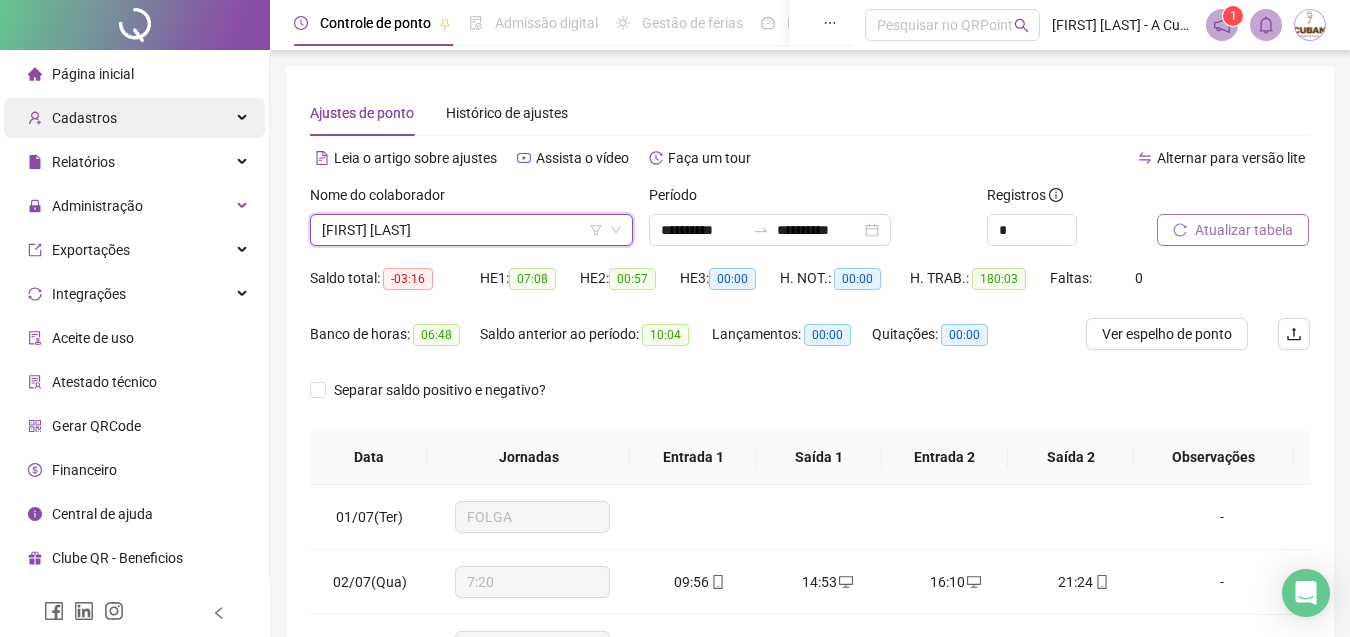 click on "Cadastros" at bounding box center (84, 118) 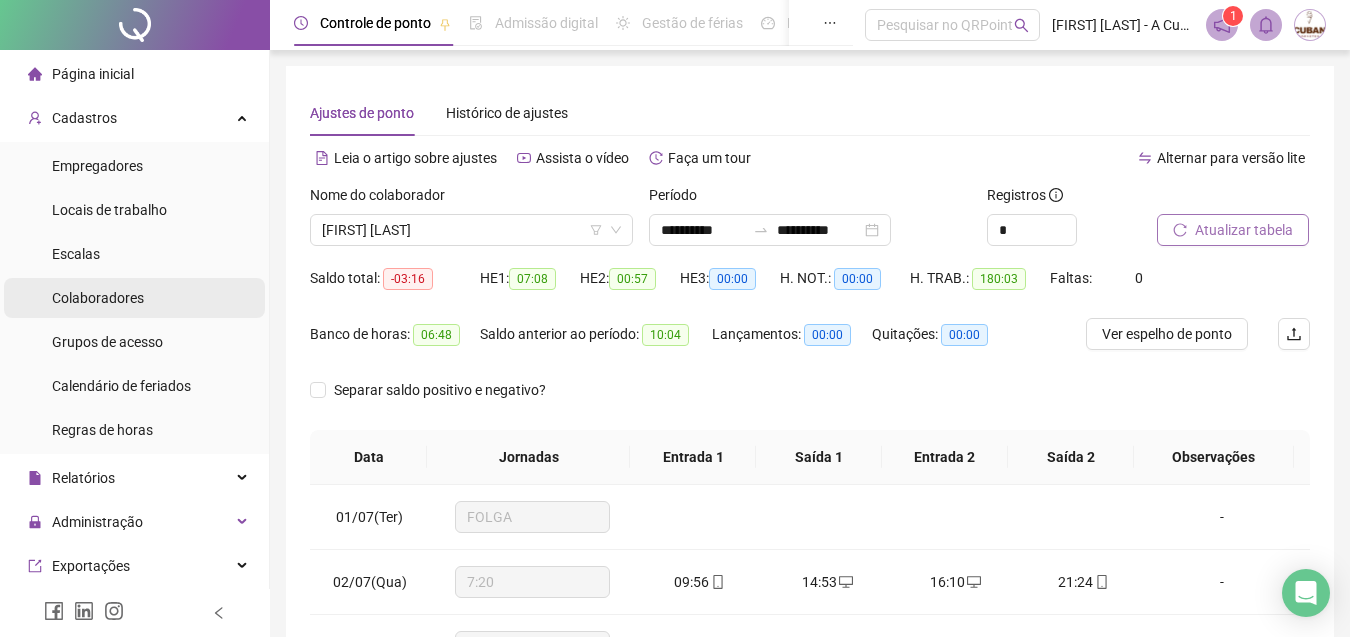 click on "Colaboradores" at bounding box center (98, 298) 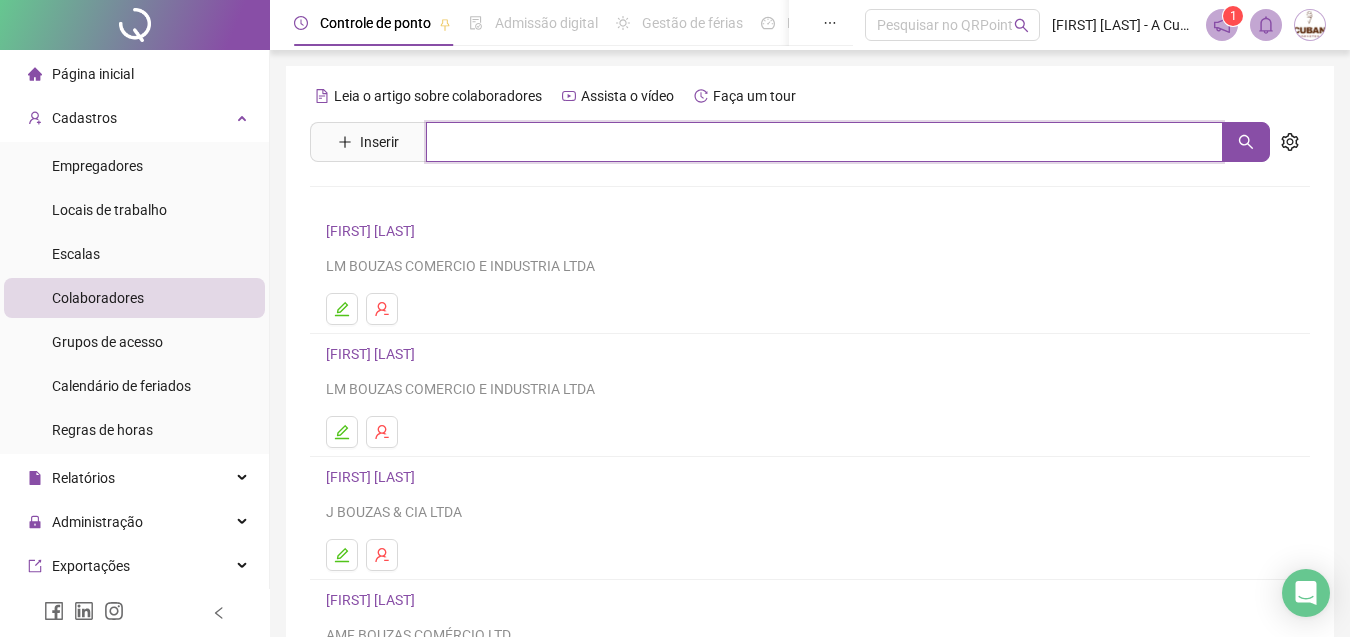 click at bounding box center [824, 142] 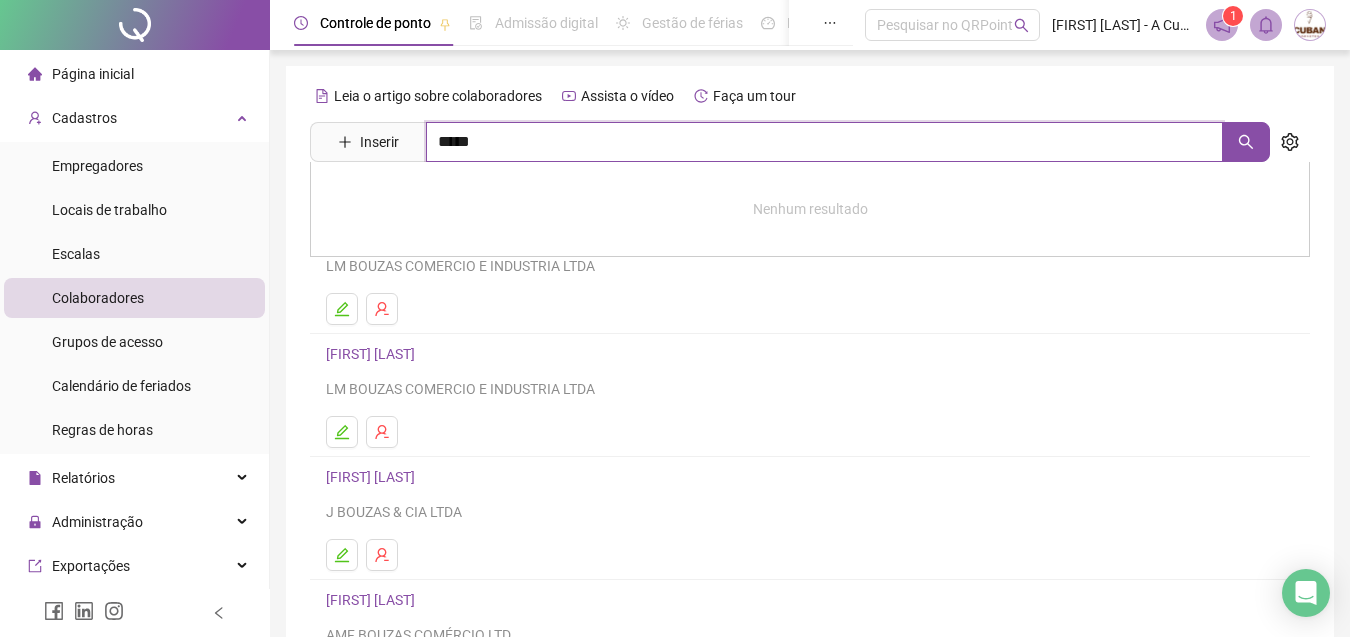 type on "*****" 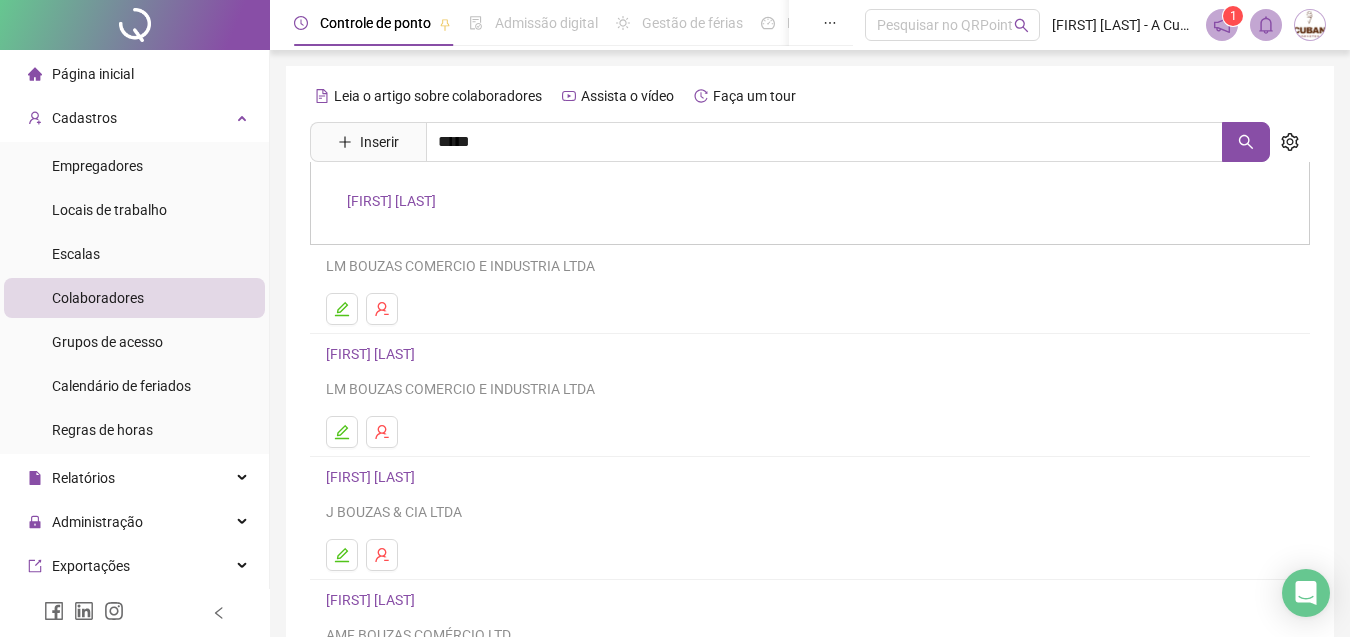click on "[FIRST] [LAST]" at bounding box center (391, 201) 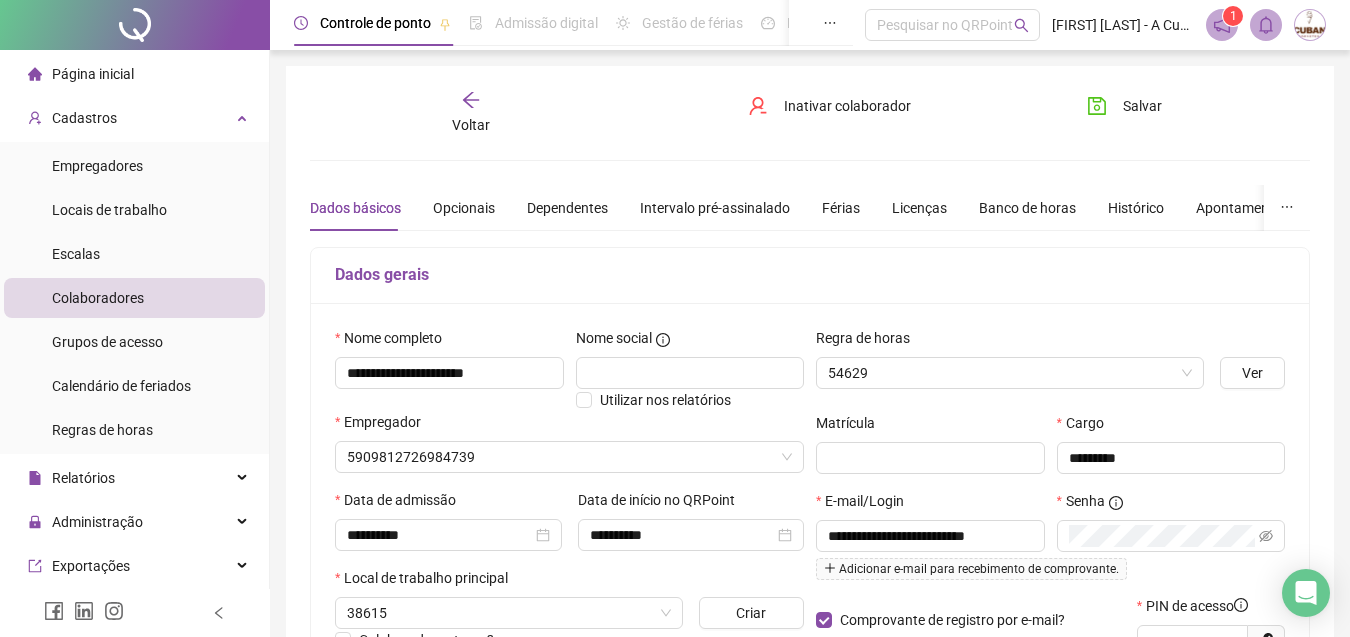 type on "**********" 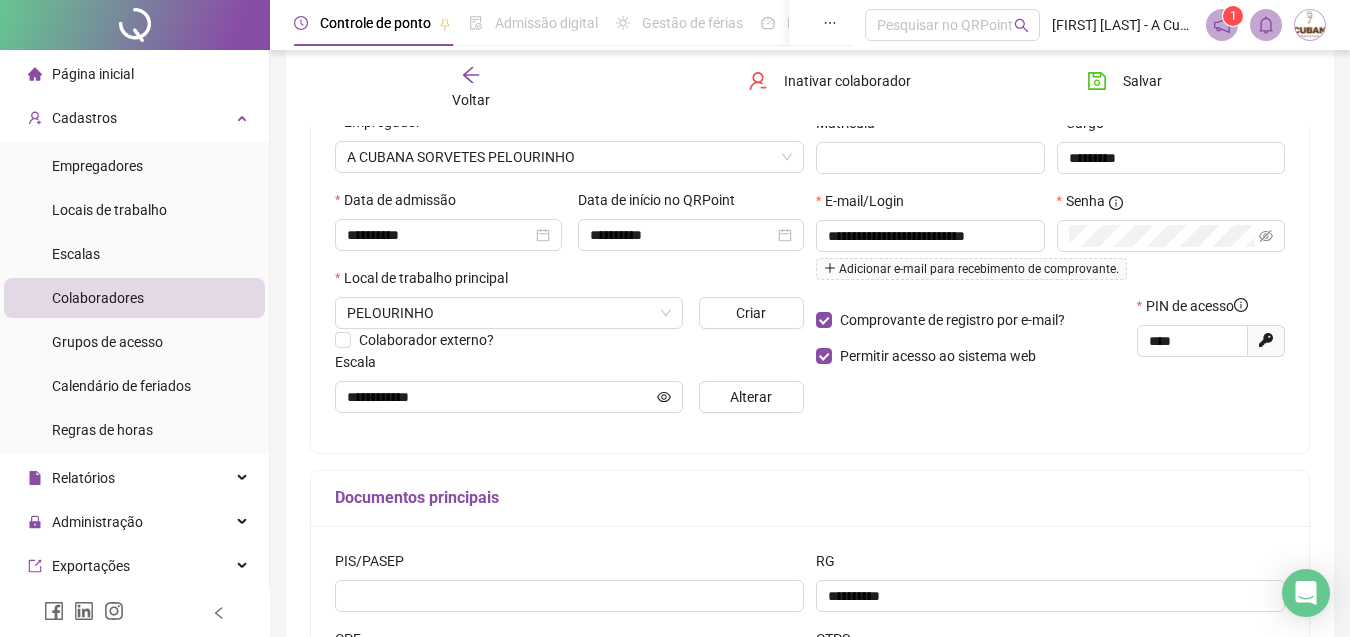 scroll, scrollTop: 400, scrollLeft: 0, axis: vertical 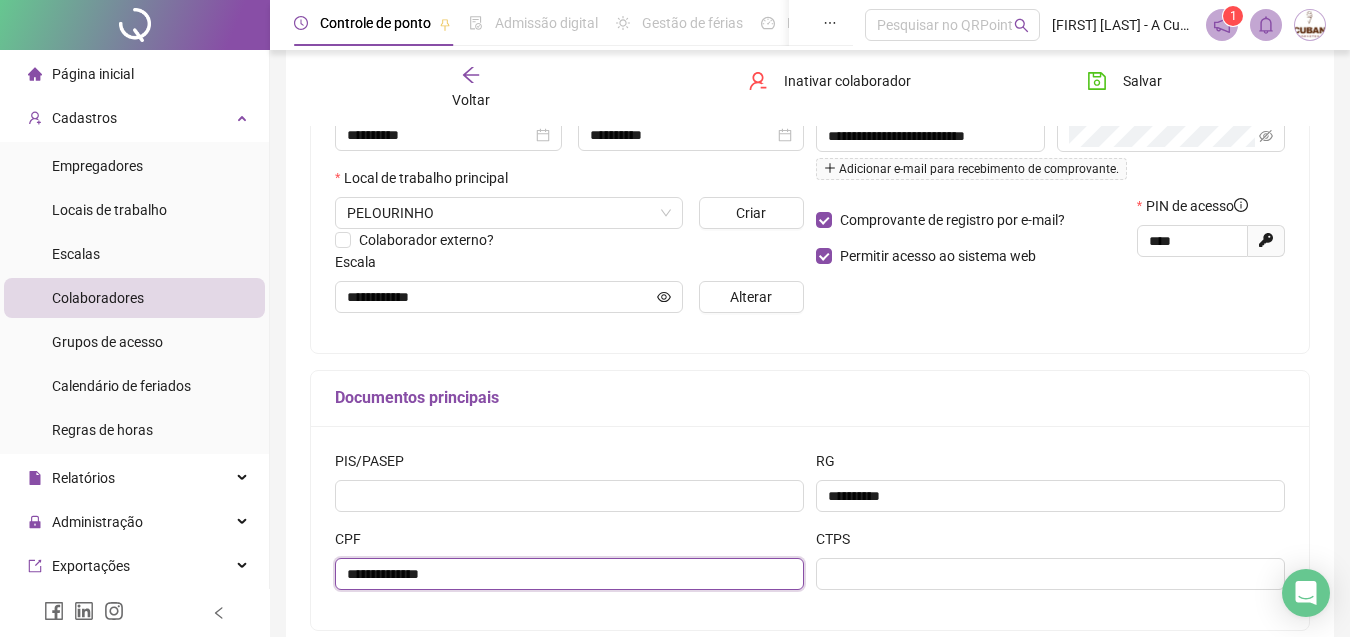 drag, startPoint x: 452, startPoint y: 562, endPoint x: 337, endPoint y: 571, distance: 115.35164 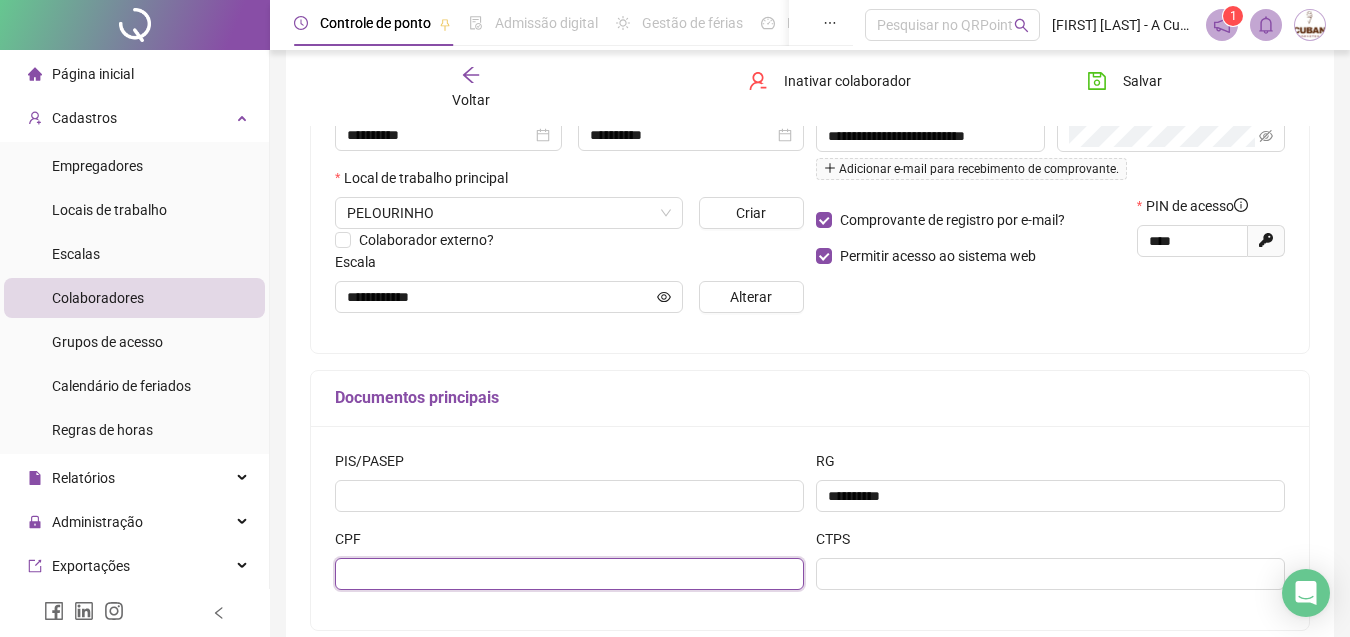 type on "**********" 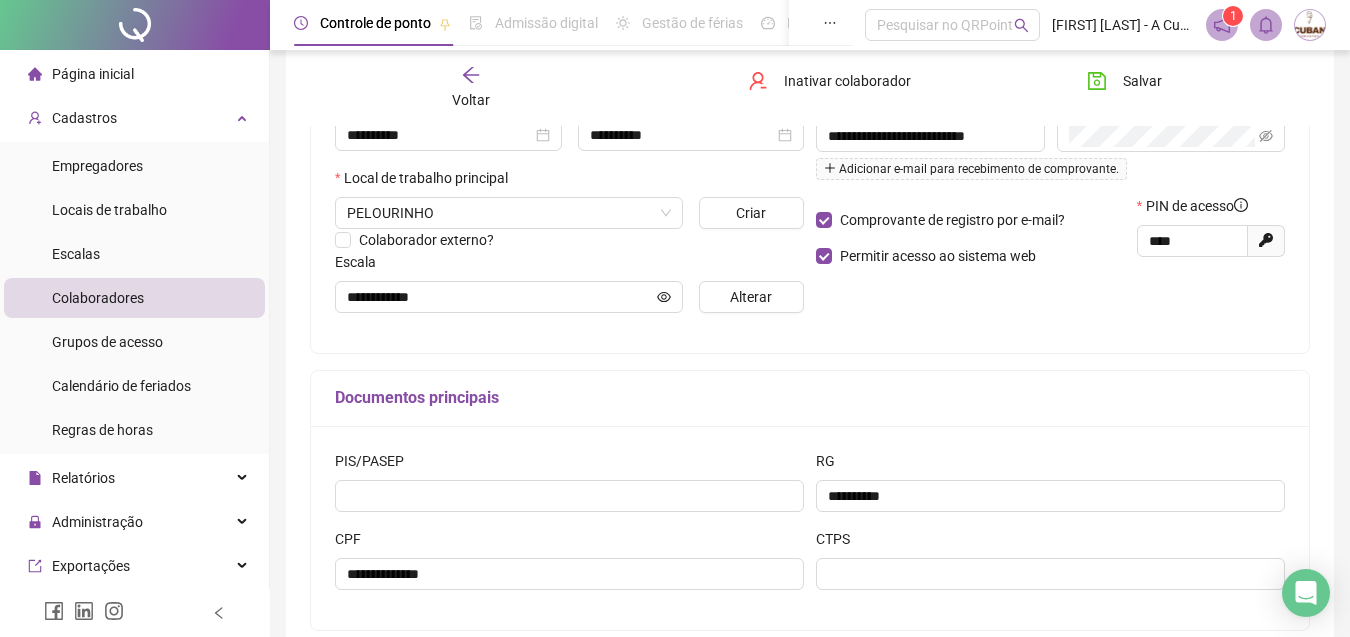 click at bounding box center [135, 613] 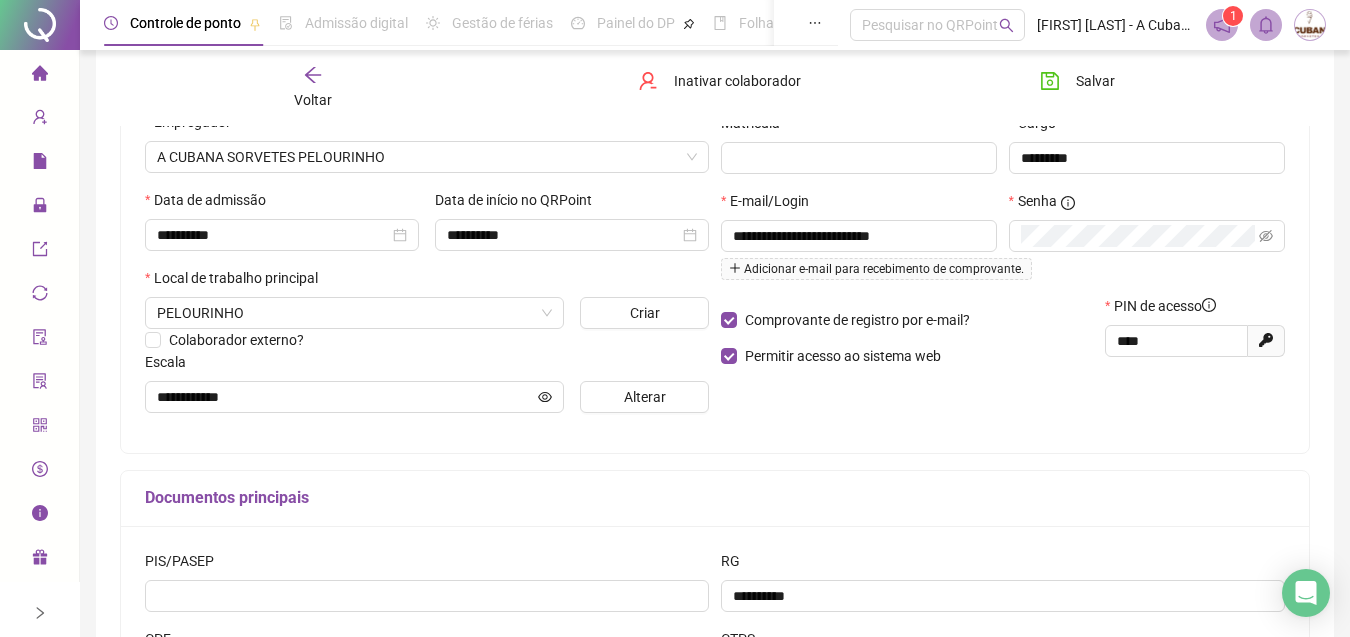 scroll, scrollTop: 200, scrollLeft: 0, axis: vertical 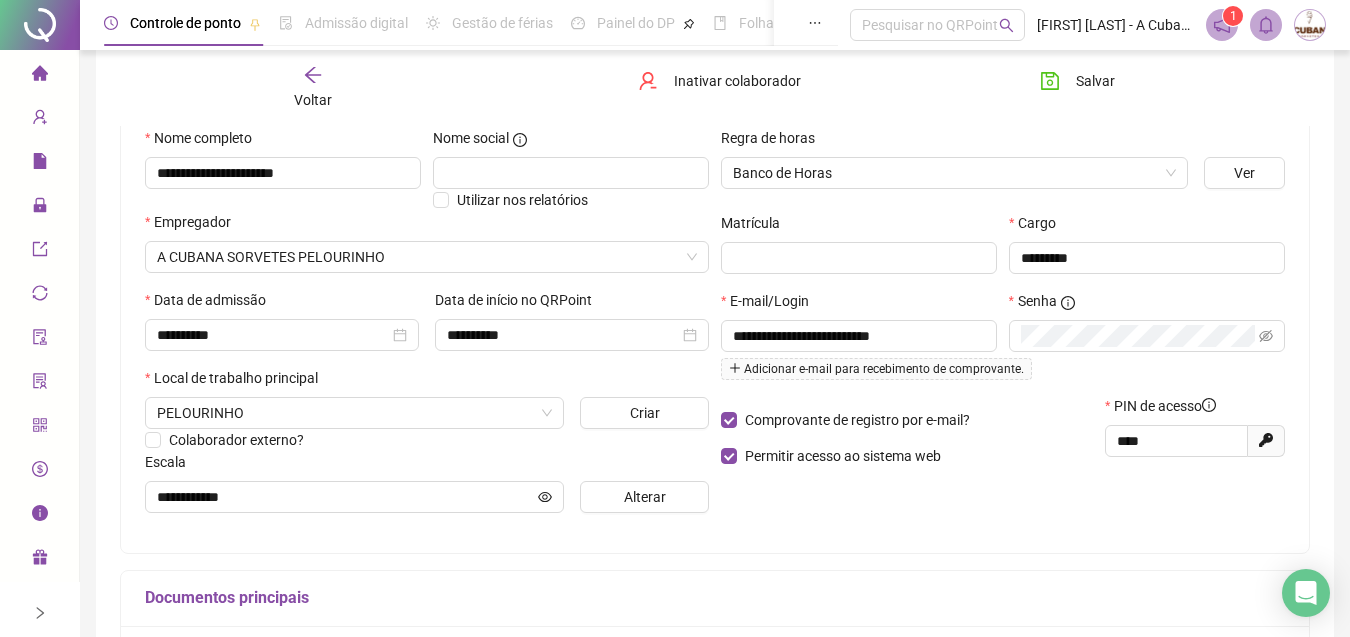click 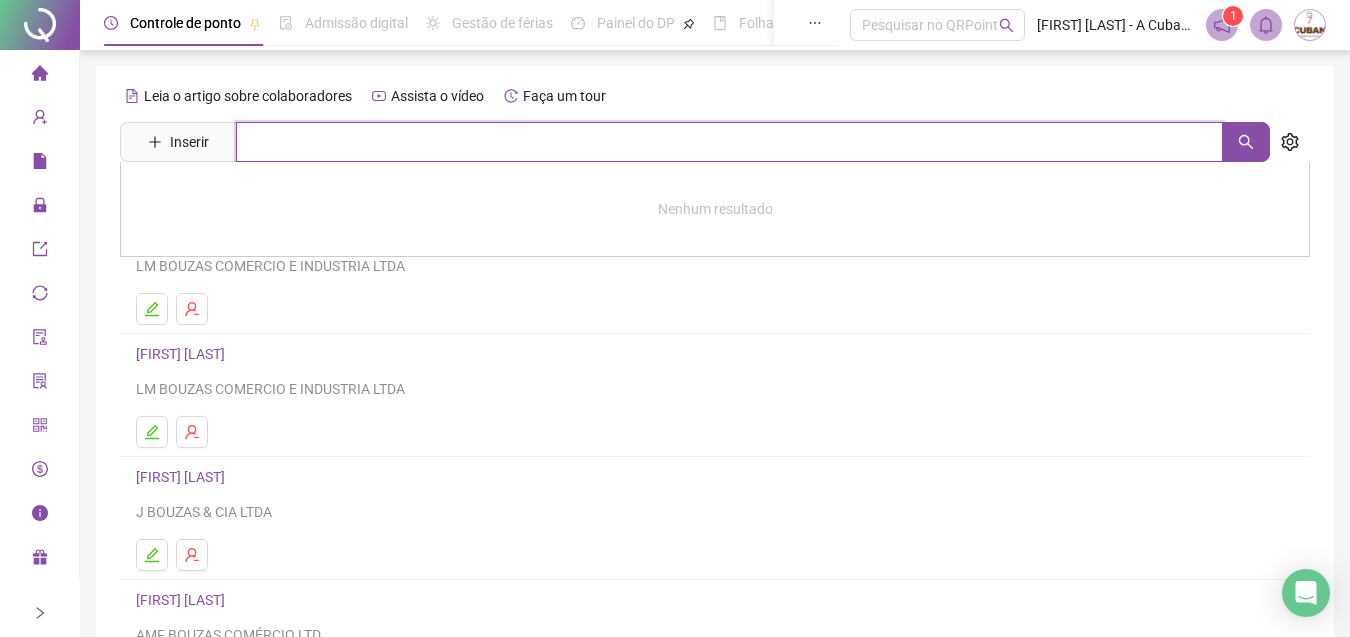 click at bounding box center (729, 142) 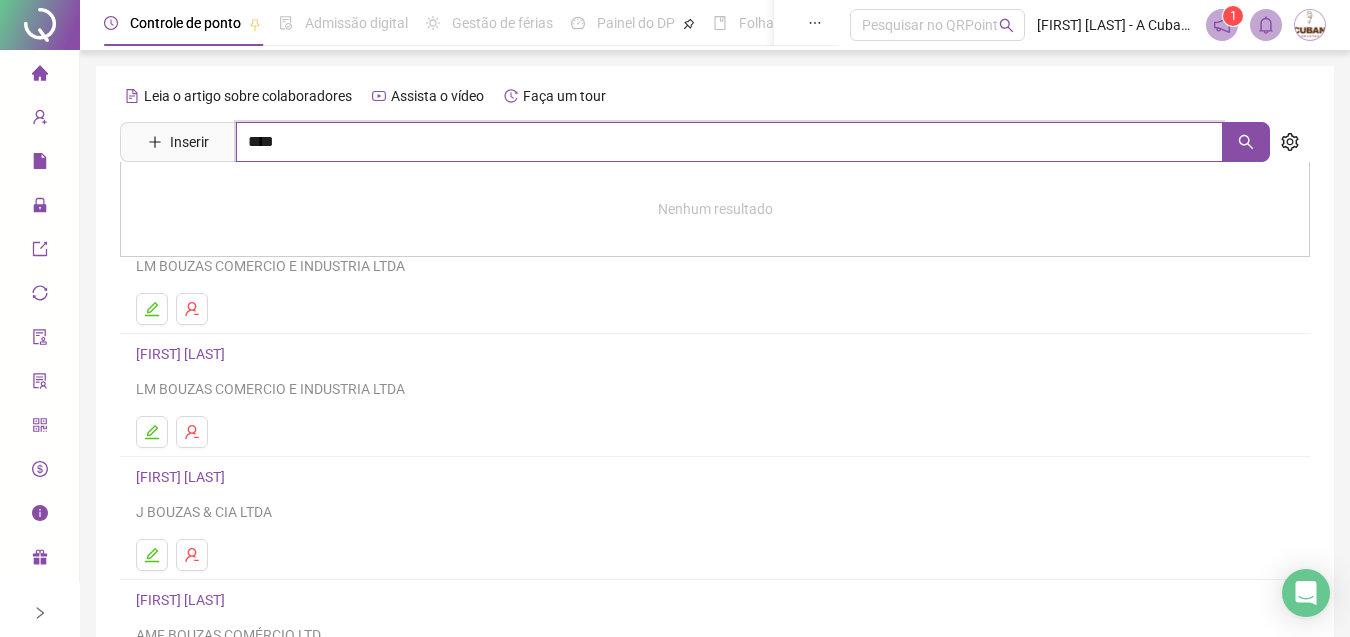 type on "****" 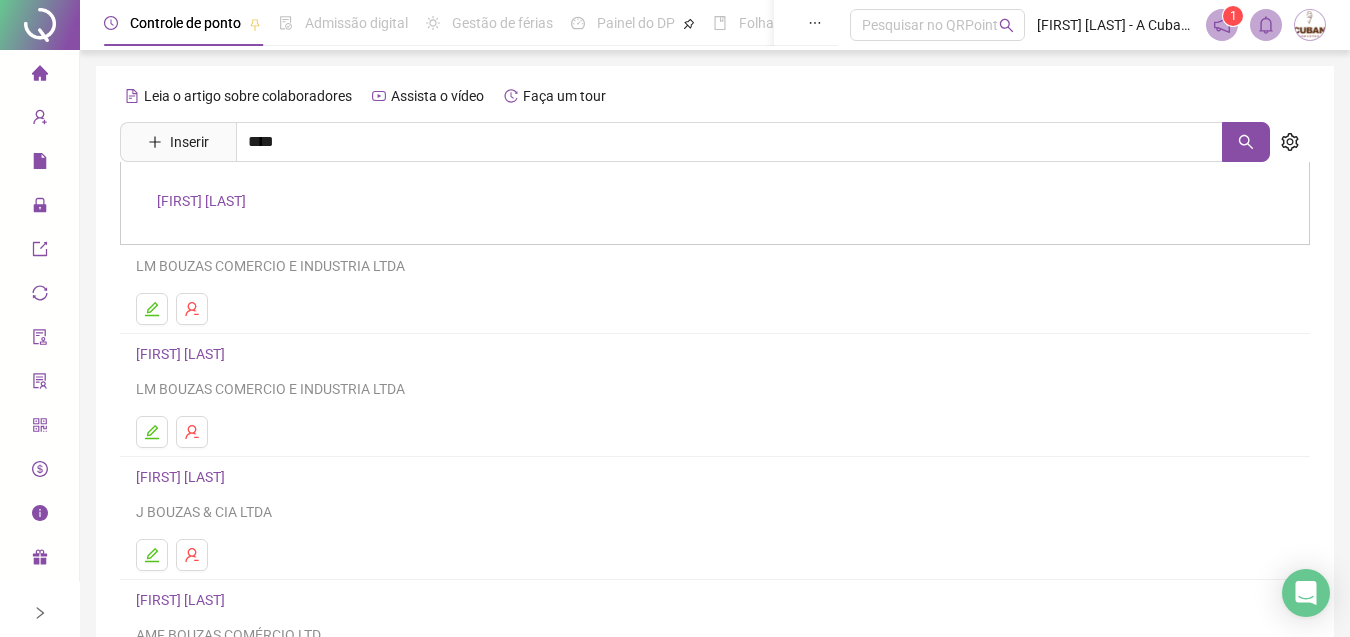click on "[FIRST] [LAST]" at bounding box center [201, 201] 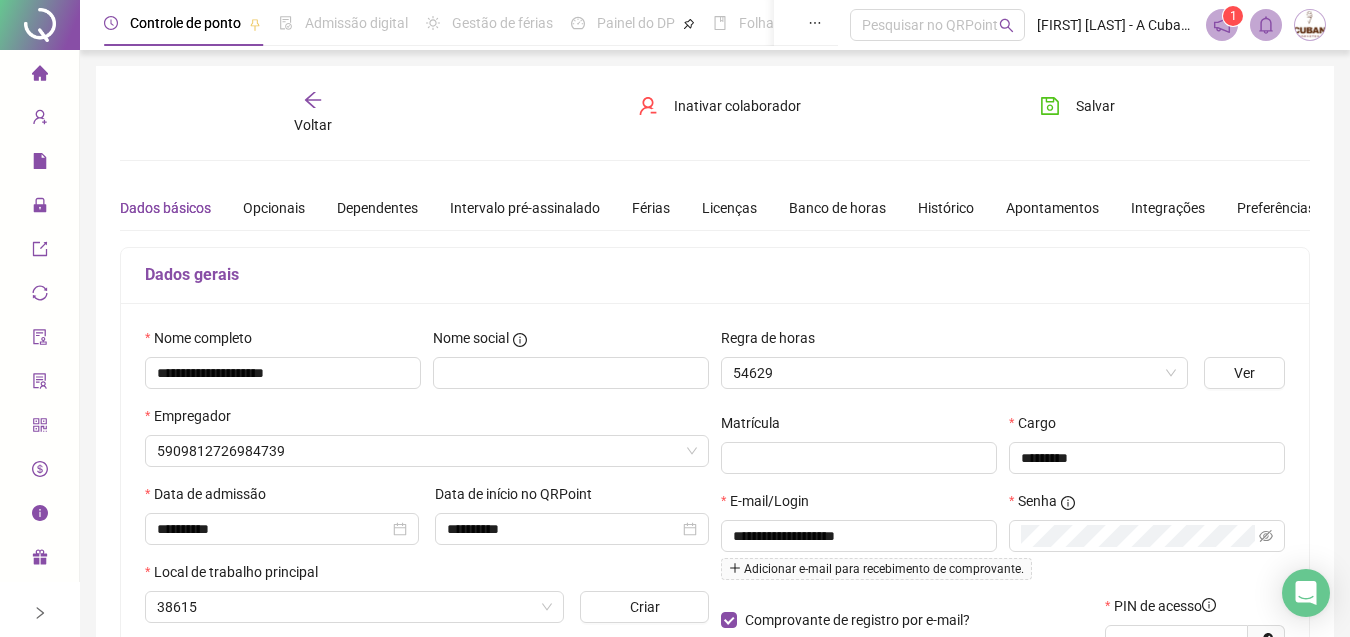 type on "**********" 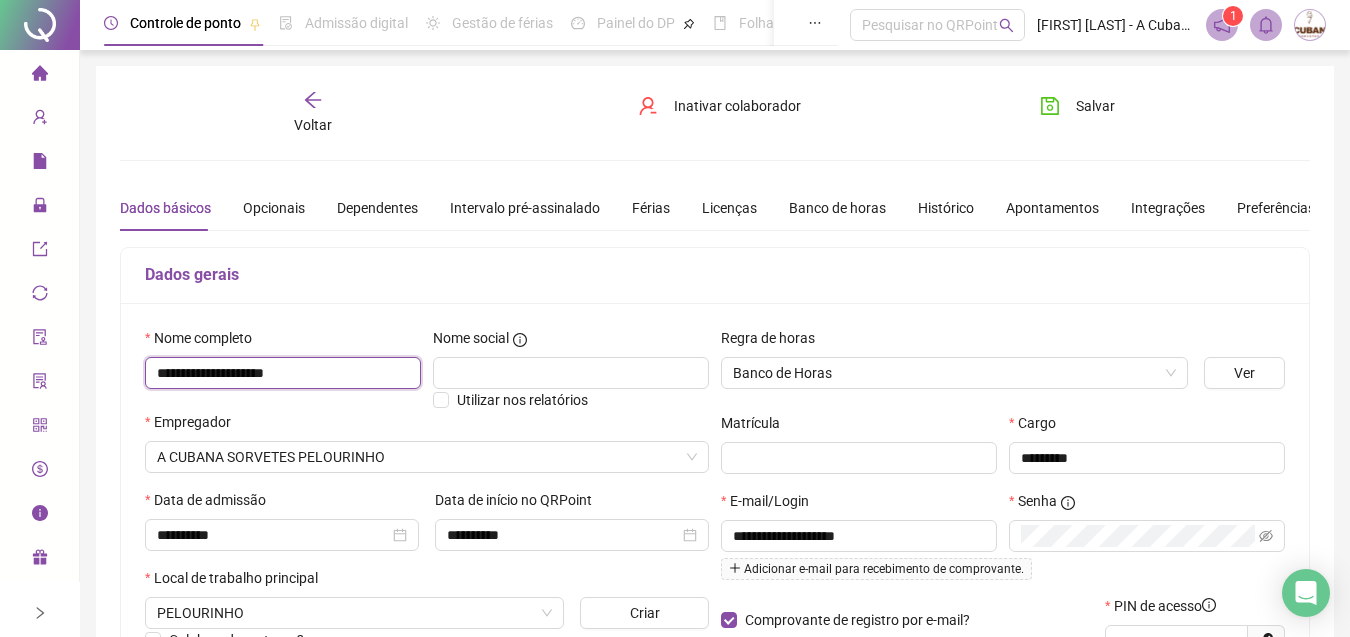 click on "**********" at bounding box center [283, 373] 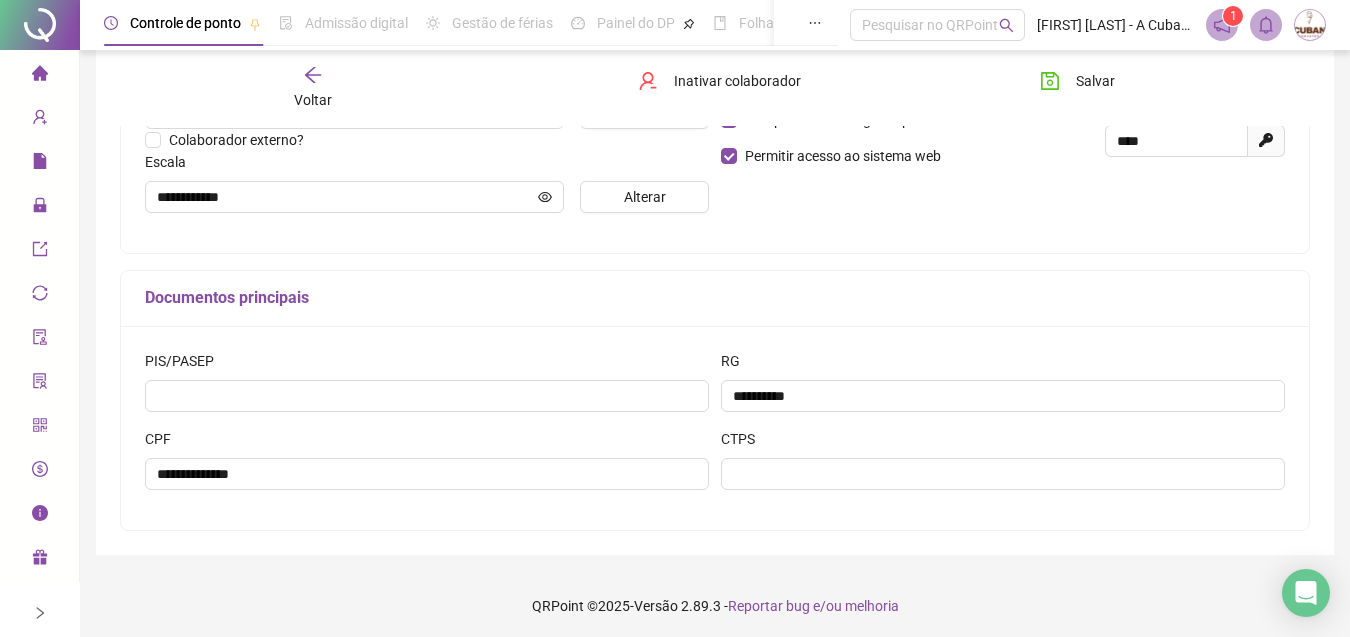 scroll, scrollTop: 504, scrollLeft: 0, axis: vertical 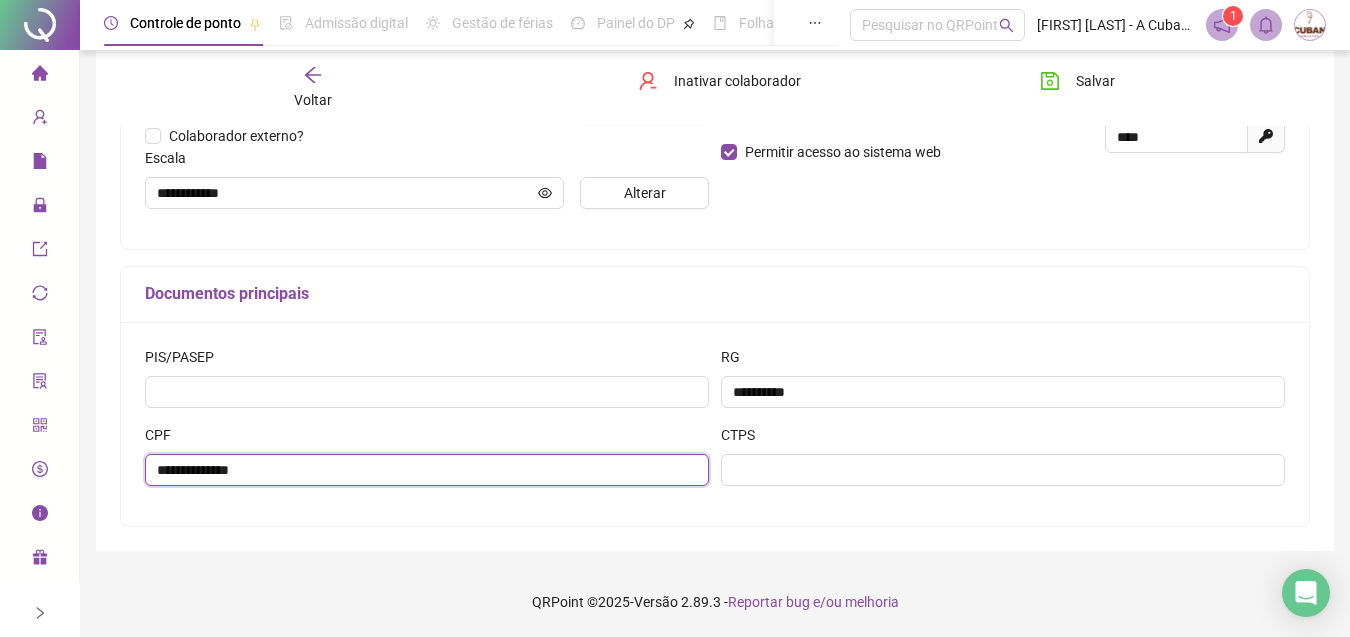 click on "**********" at bounding box center [427, 470] 